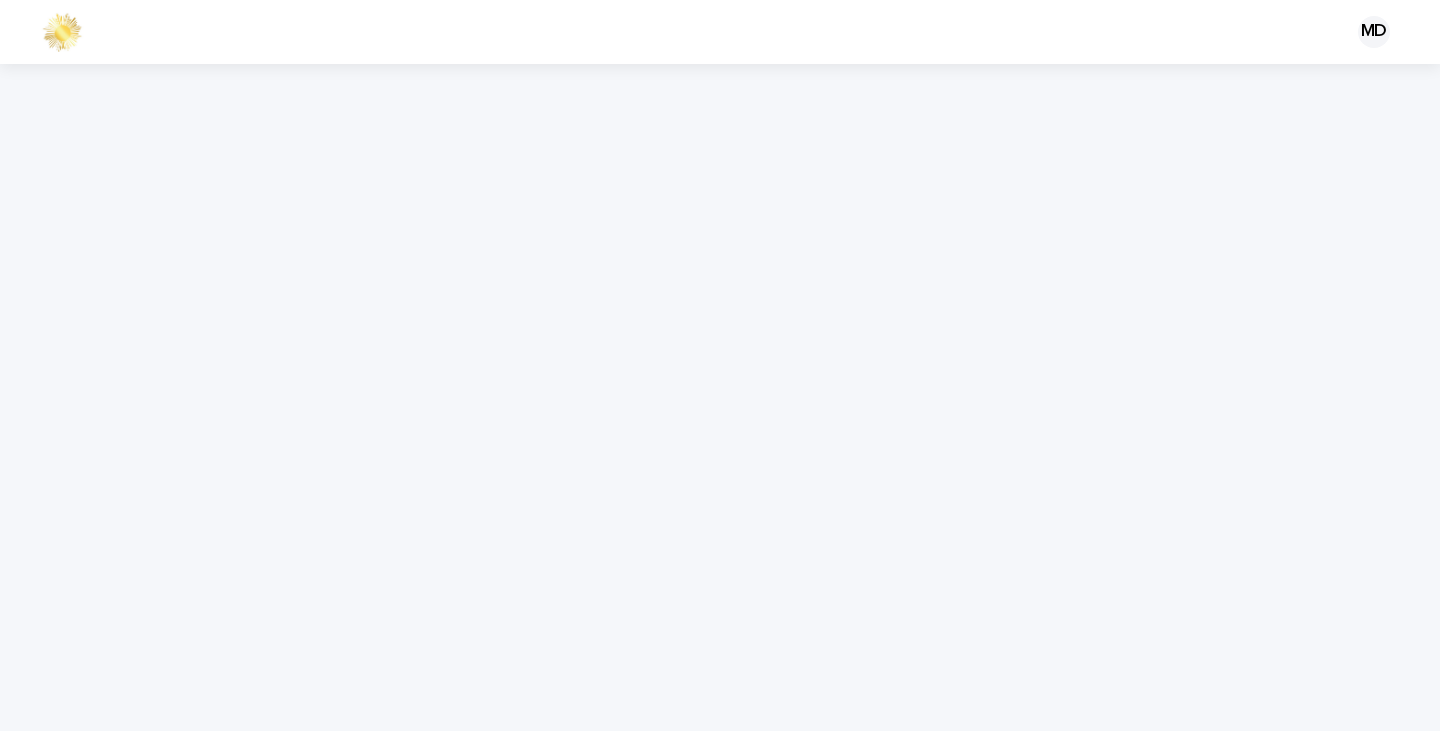 scroll, scrollTop: 0, scrollLeft: 0, axis: both 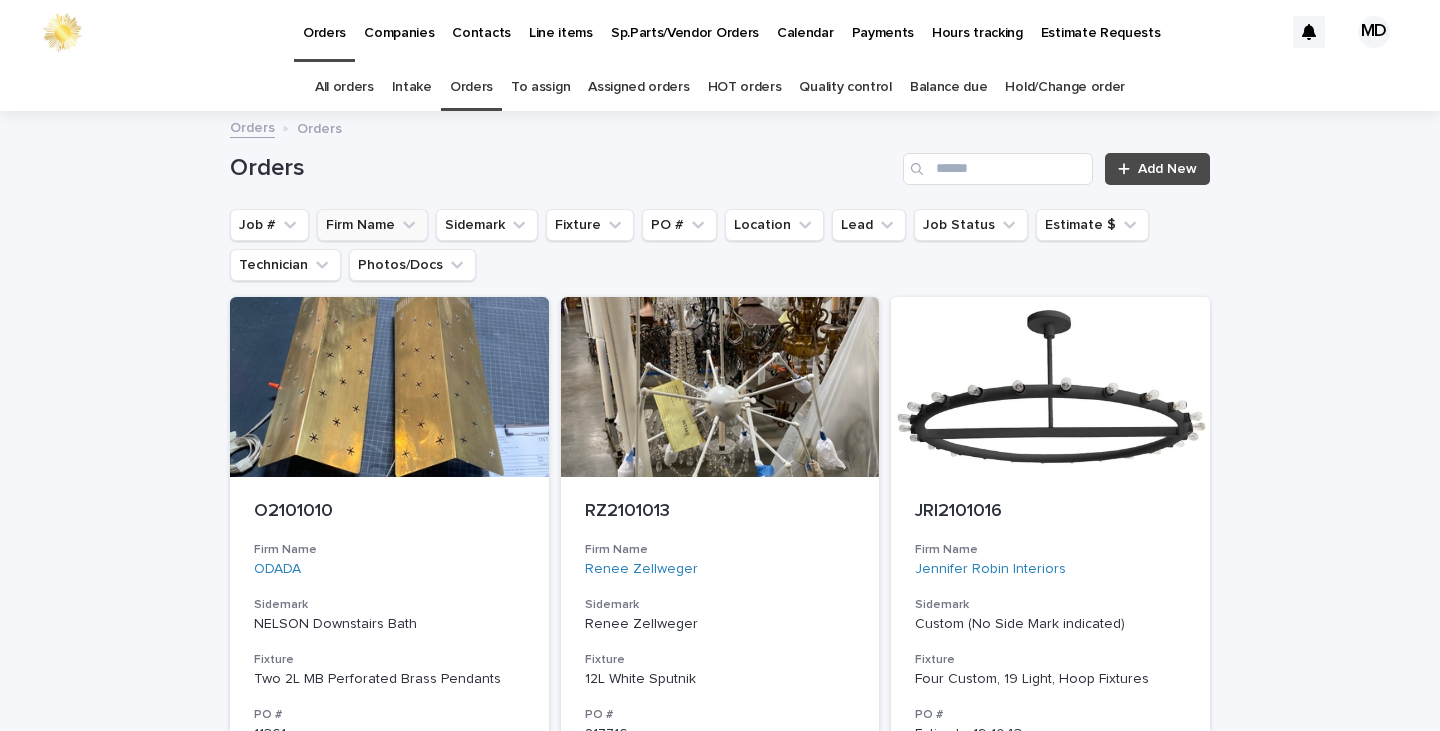 click on "Firm Name" at bounding box center [372, 225] 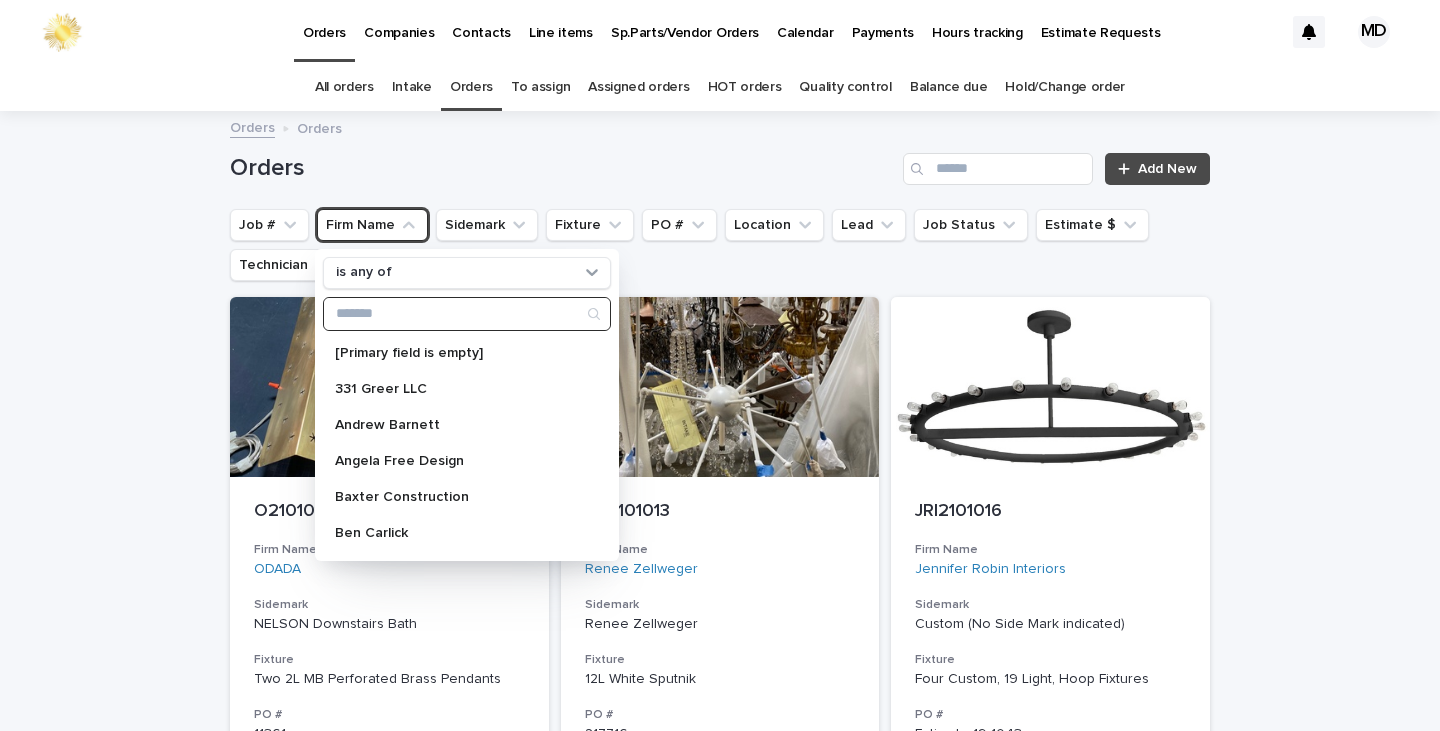 click at bounding box center [467, 314] 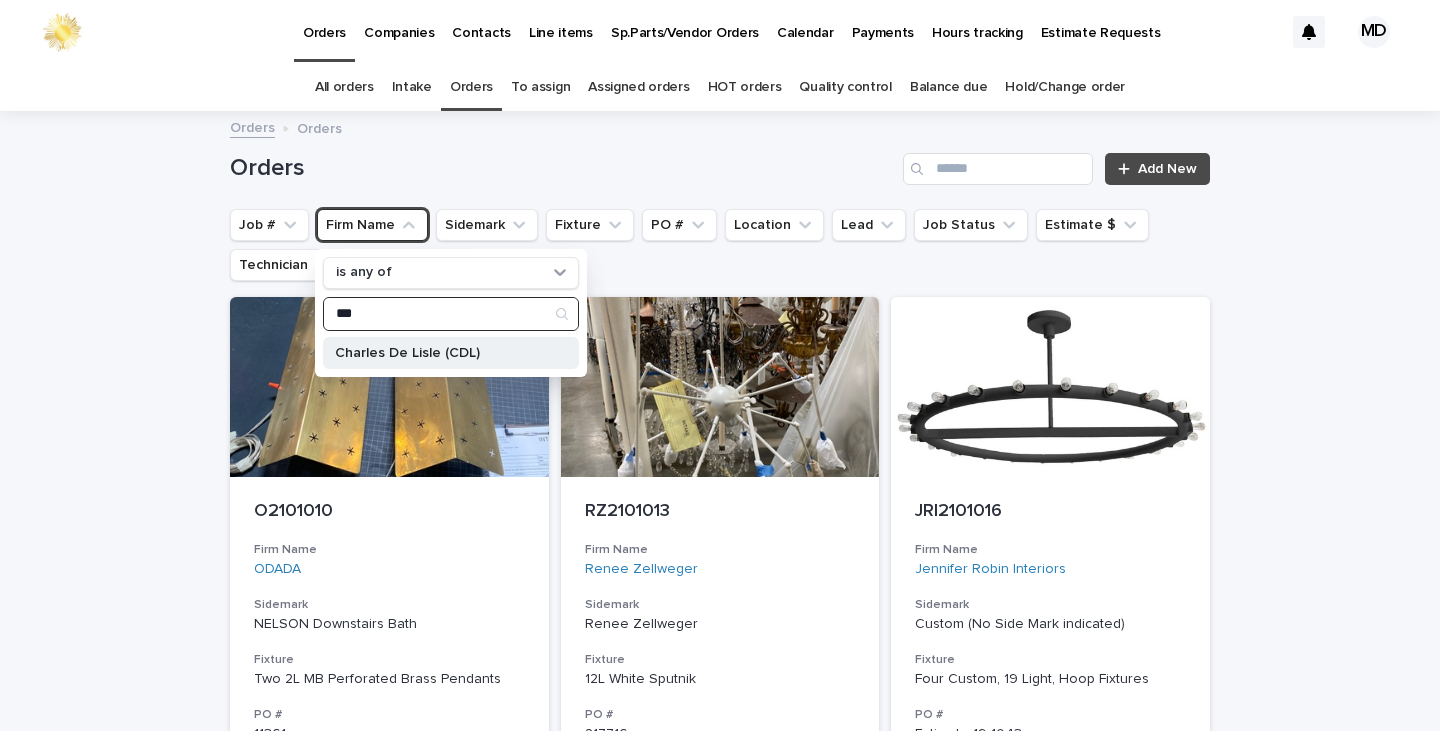 type on "***" 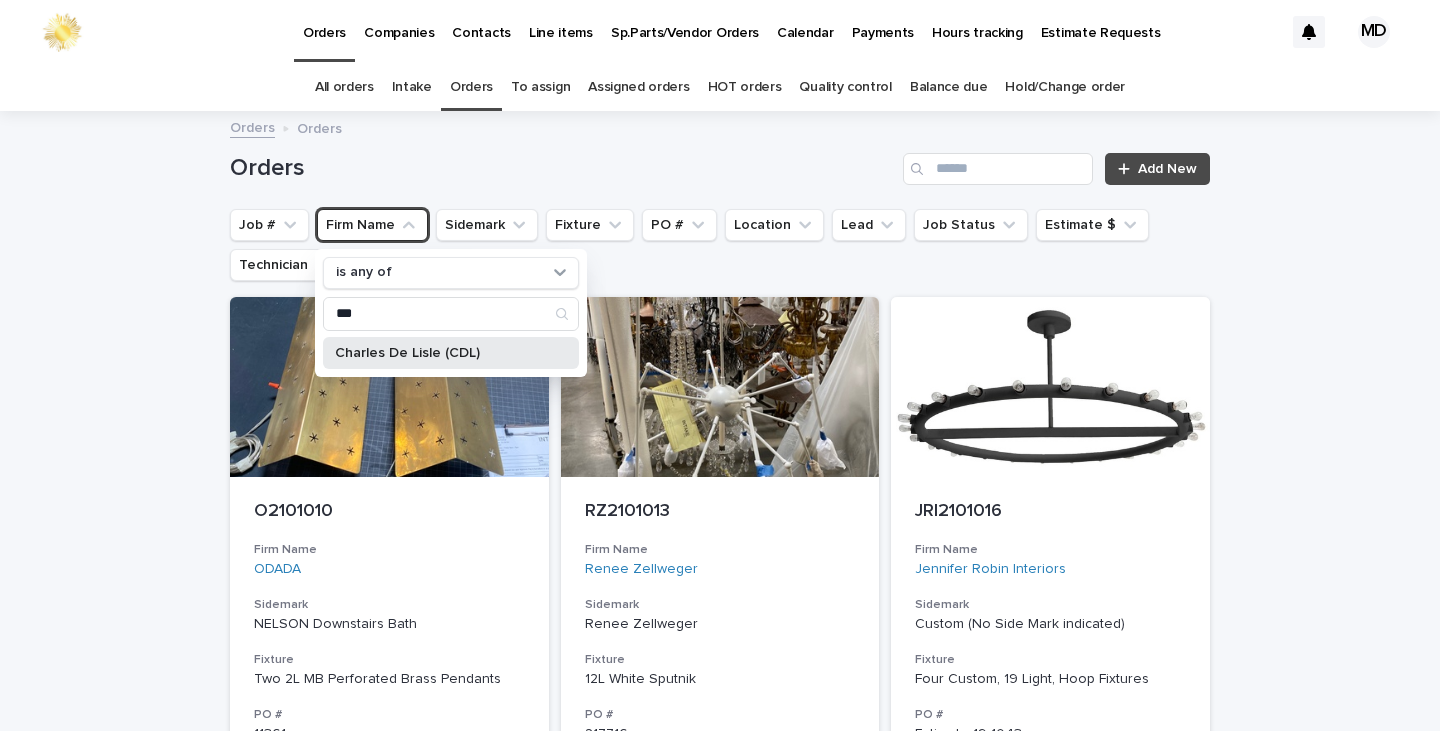 click on "Charles De Lisle (CDL)" at bounding box center [441, 353] 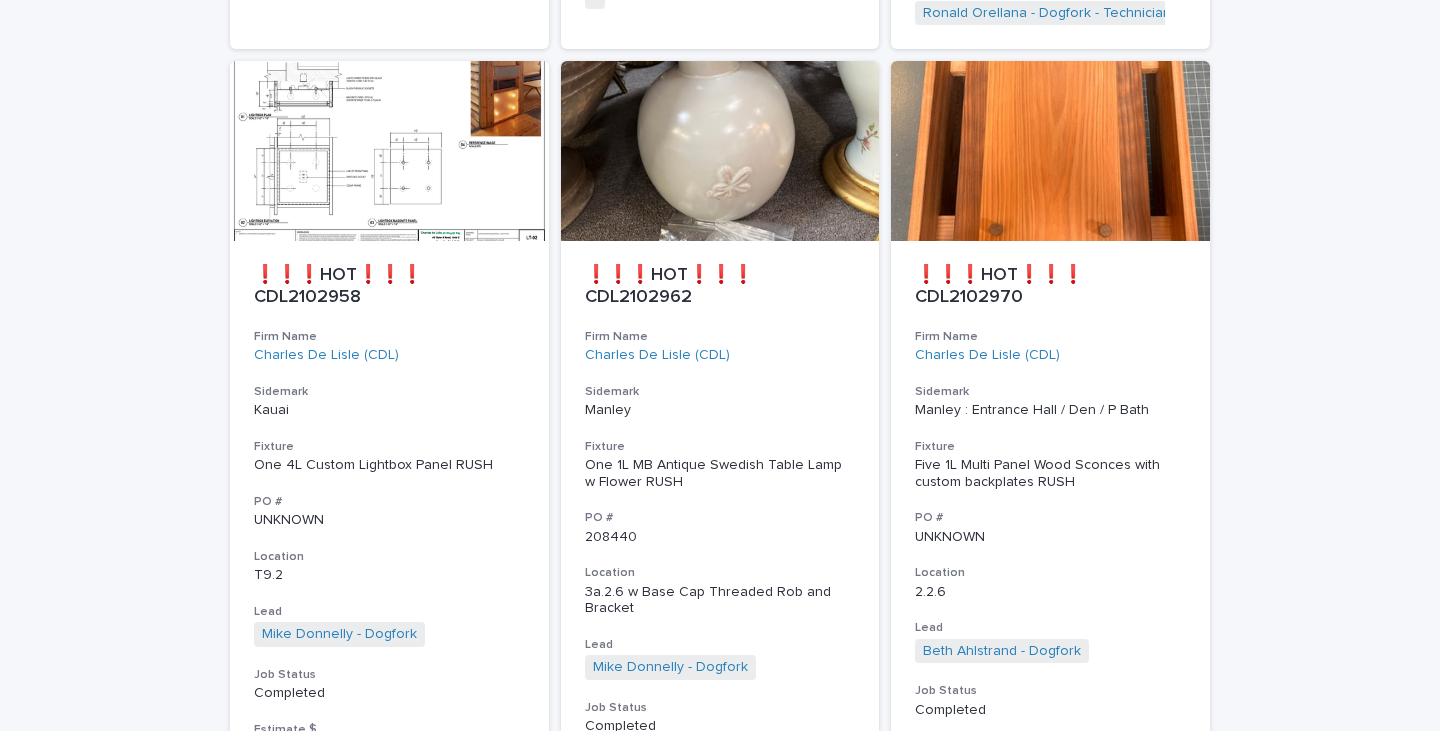 scroll, scrollTop: 9241, scrollLeft: 0, axis: vertical 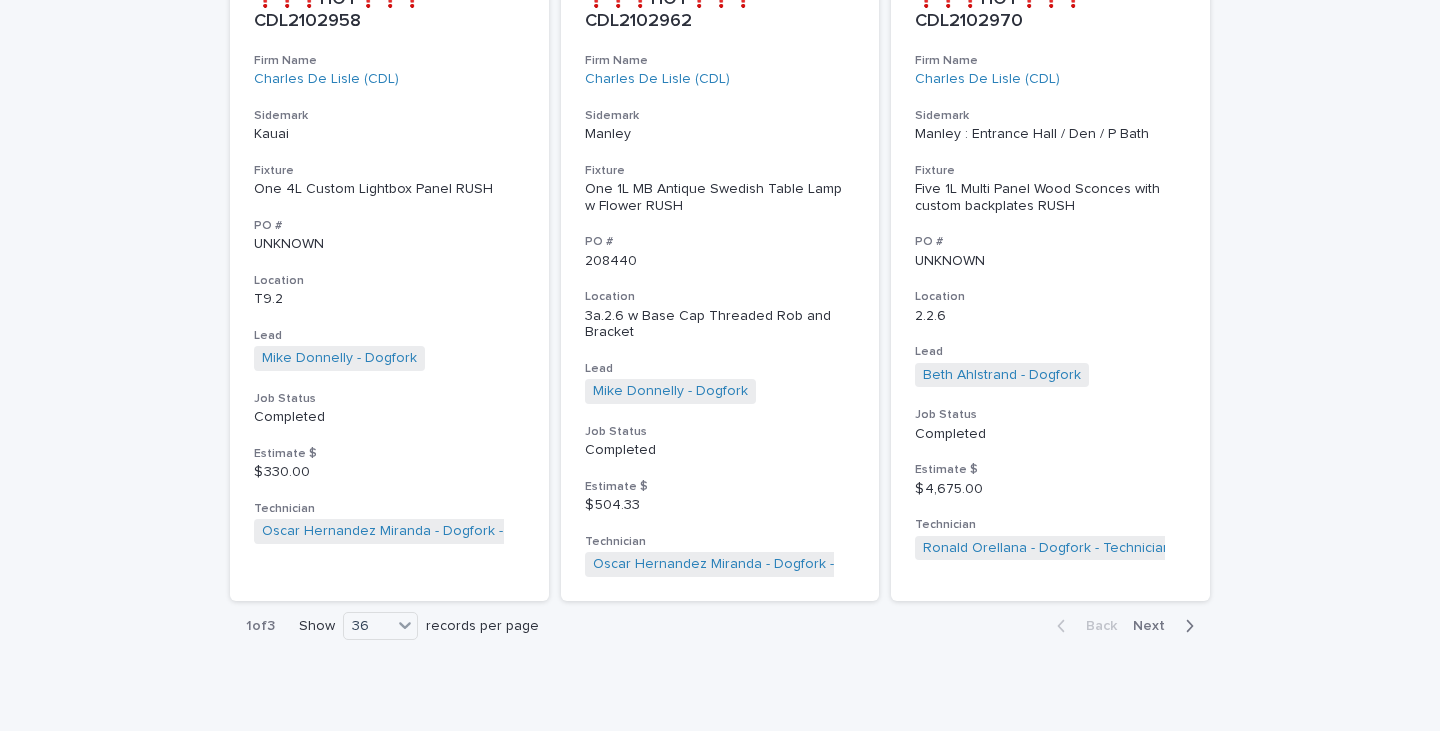 click on "Next" at bounding box center [1155, 626] 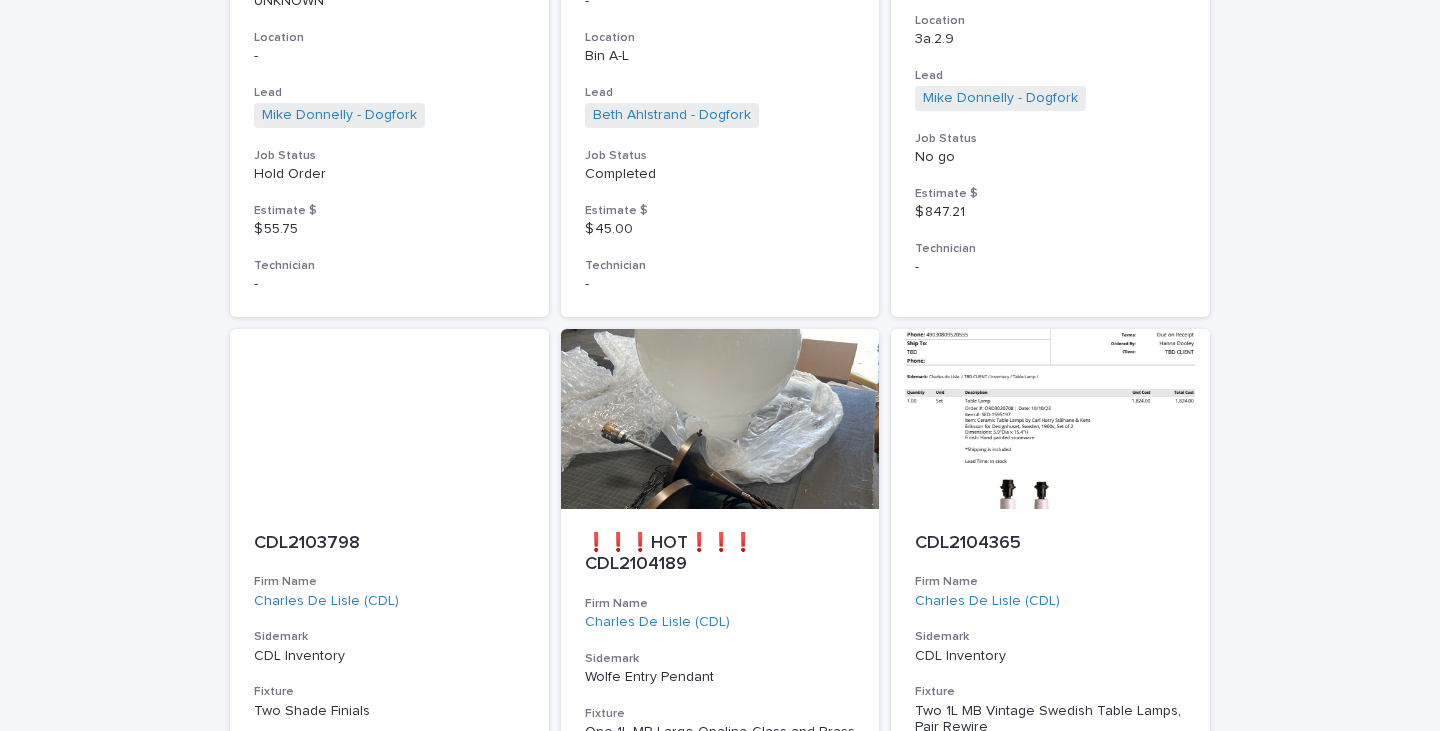scroll, scrollTop: 5128, scrollLeft: 0, axis: vertical 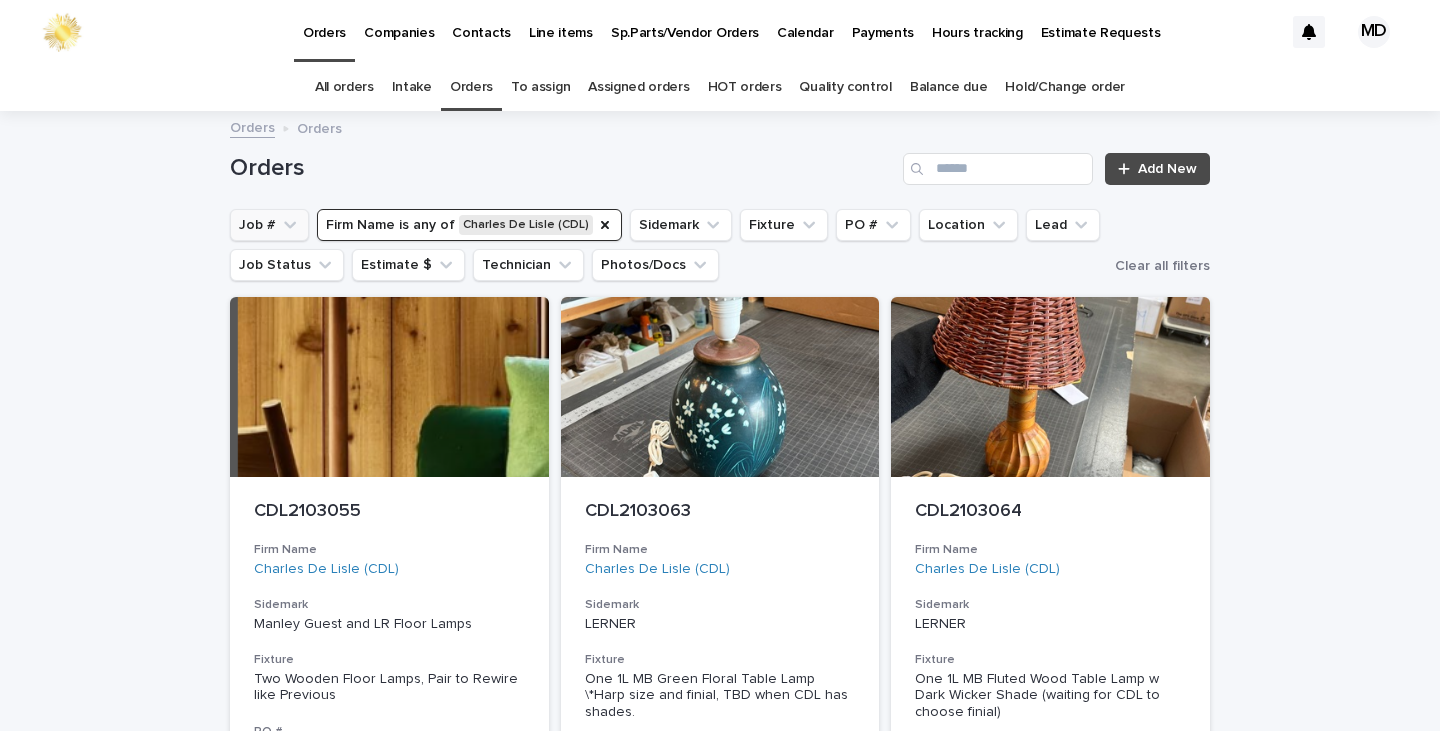 click on "Job #" at bounding box center (269, 225) 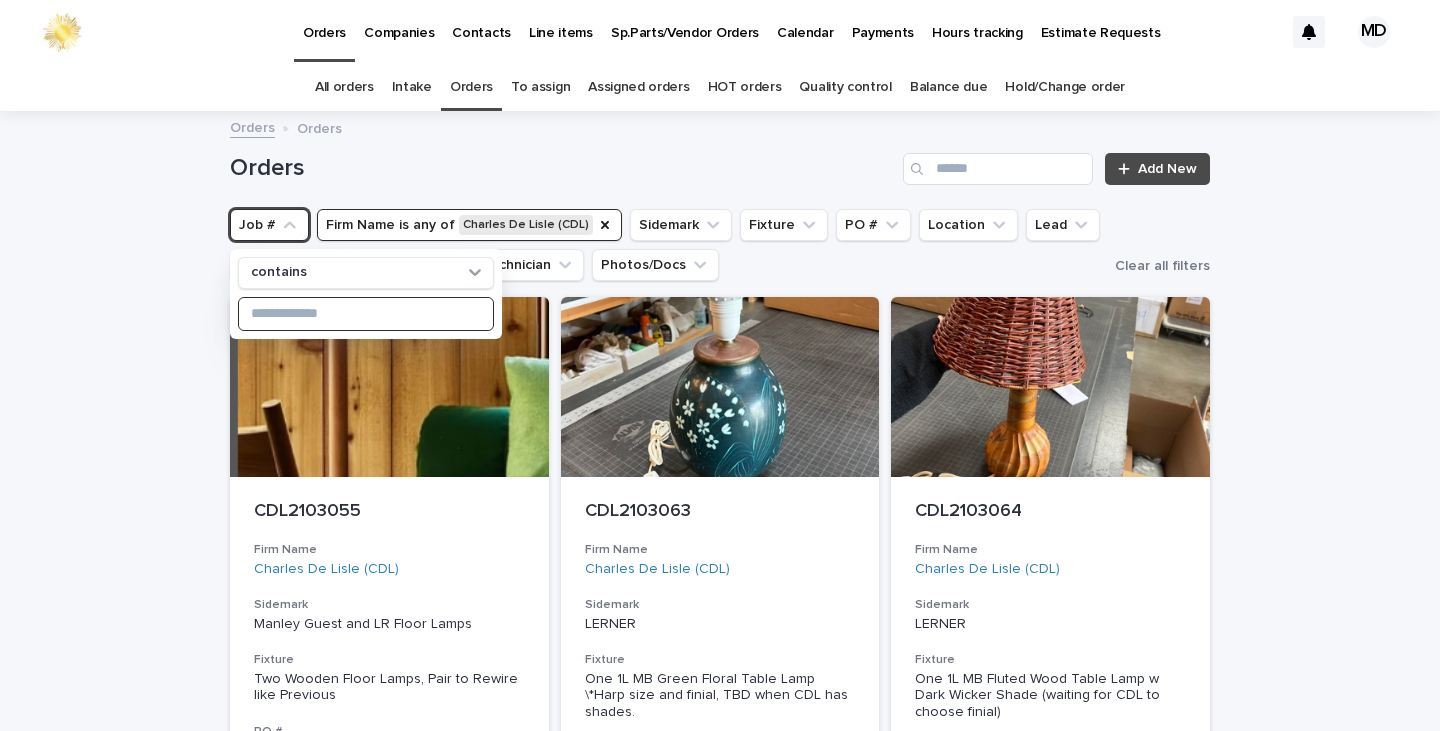 click at bounding box center (366, 314) 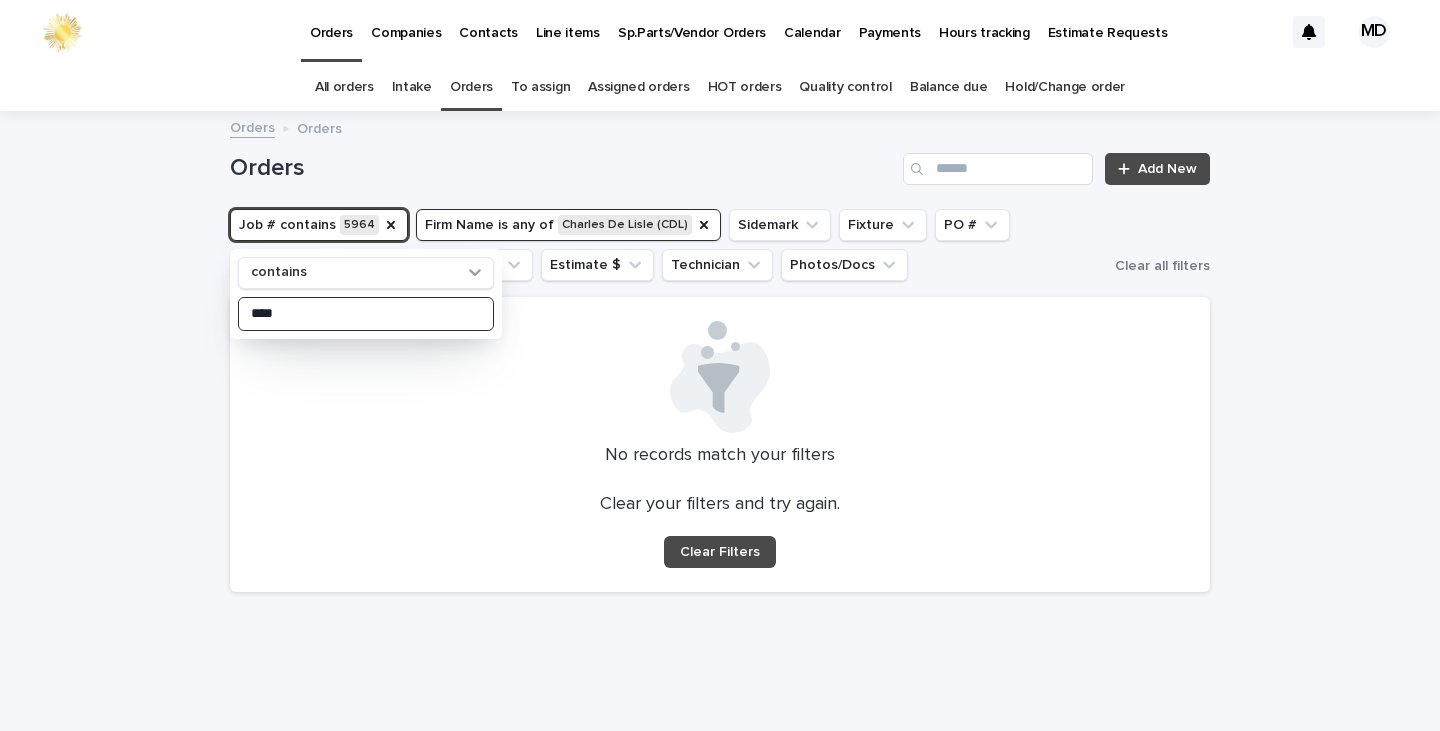 click on "****" at bounding box center (366, 314) 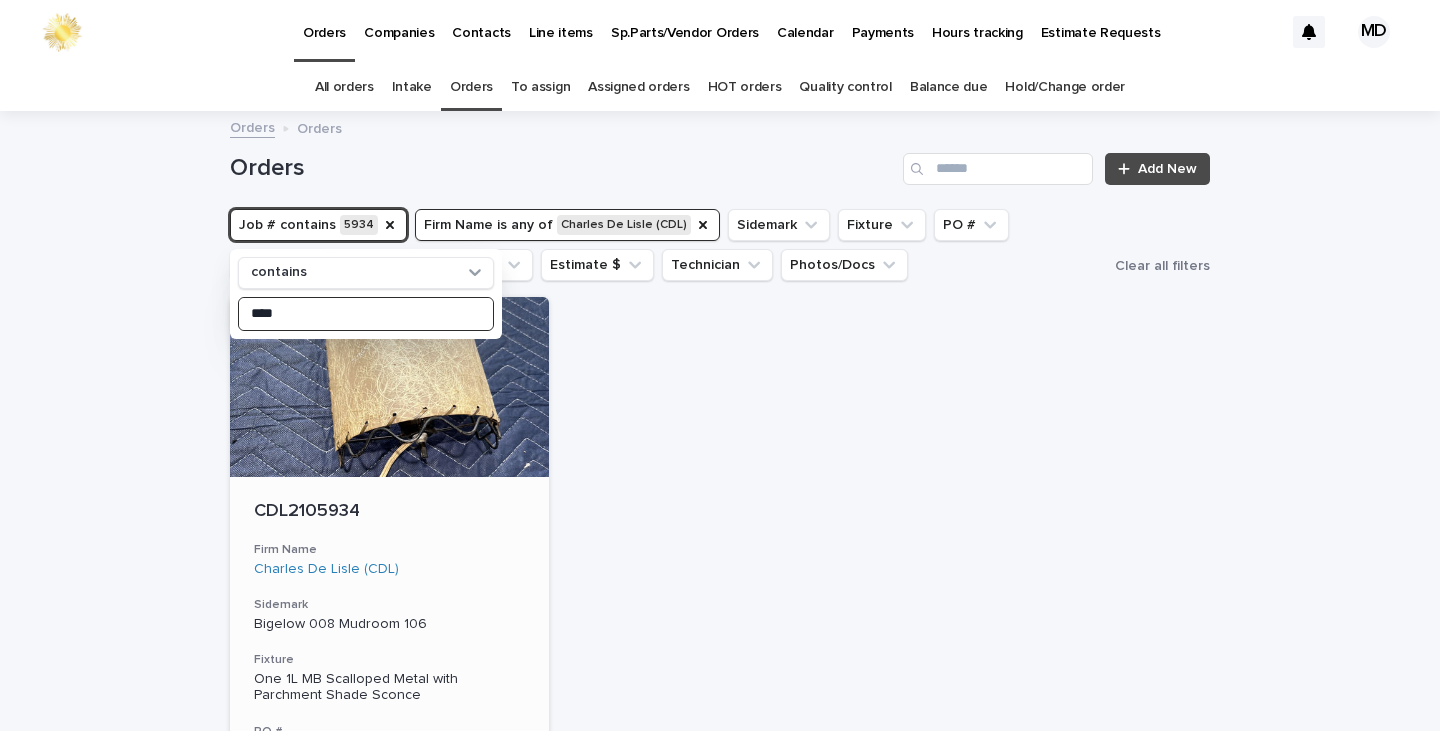type on "****" 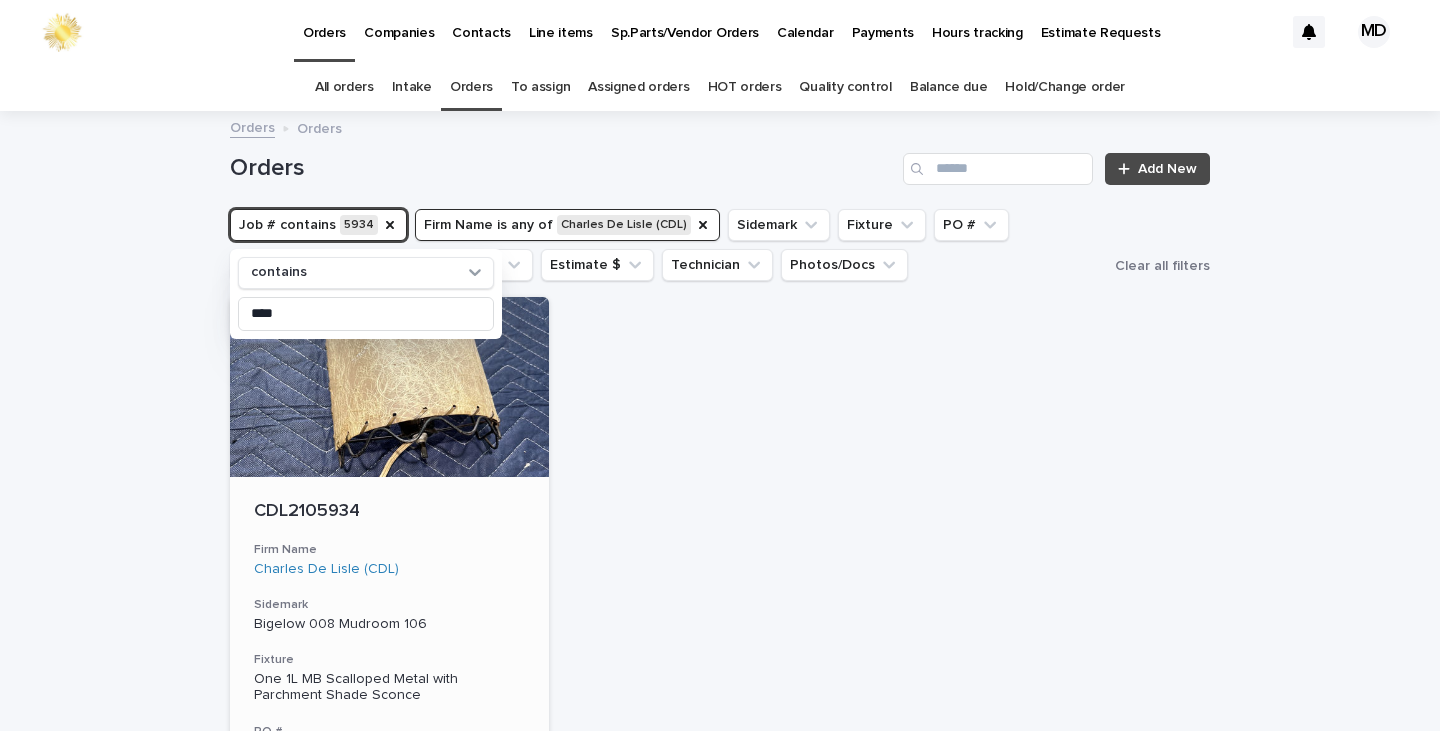 click on "One 1L MB Scalloped Metal with Parchment  Shade Sconce" at bounding box center [389, 688] 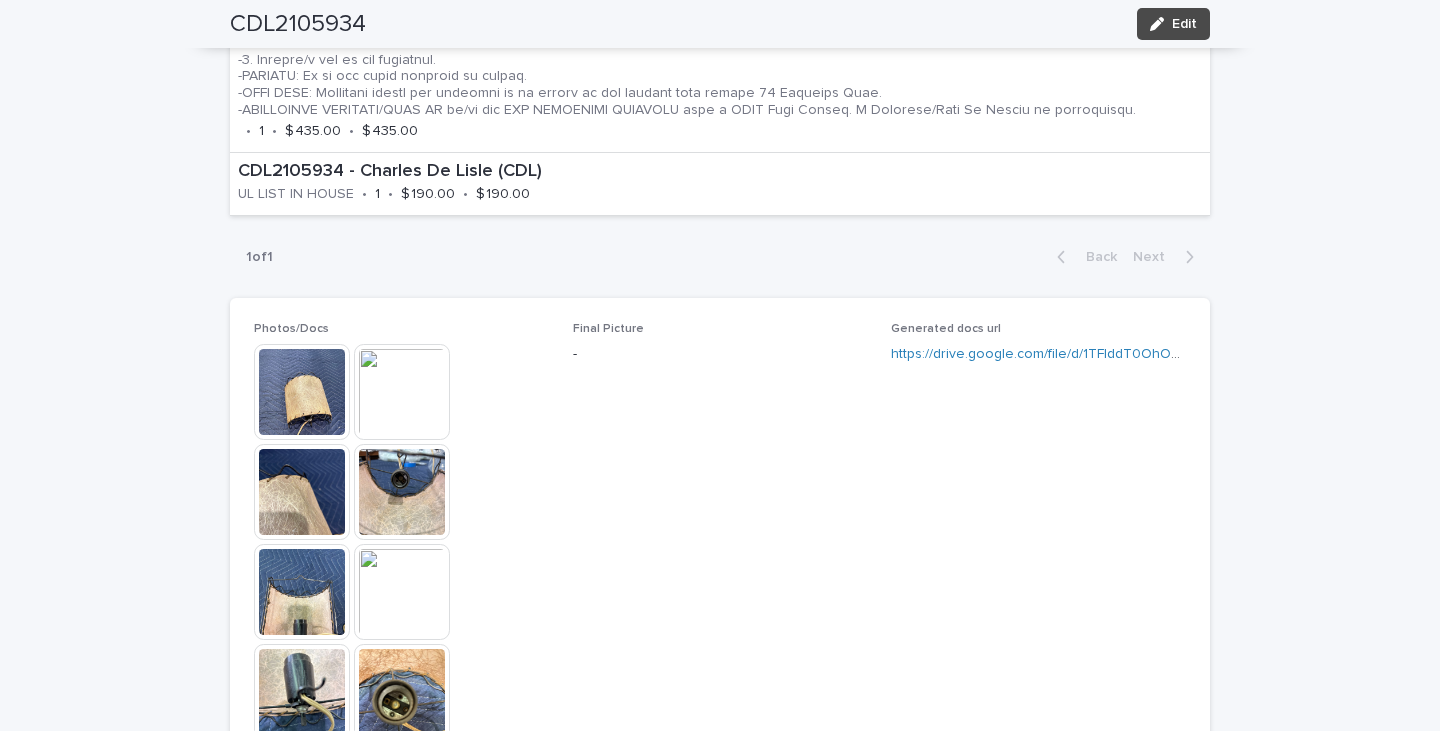 scroll, scrollTop: 1500, scrollLeft: 0, axis: vertical 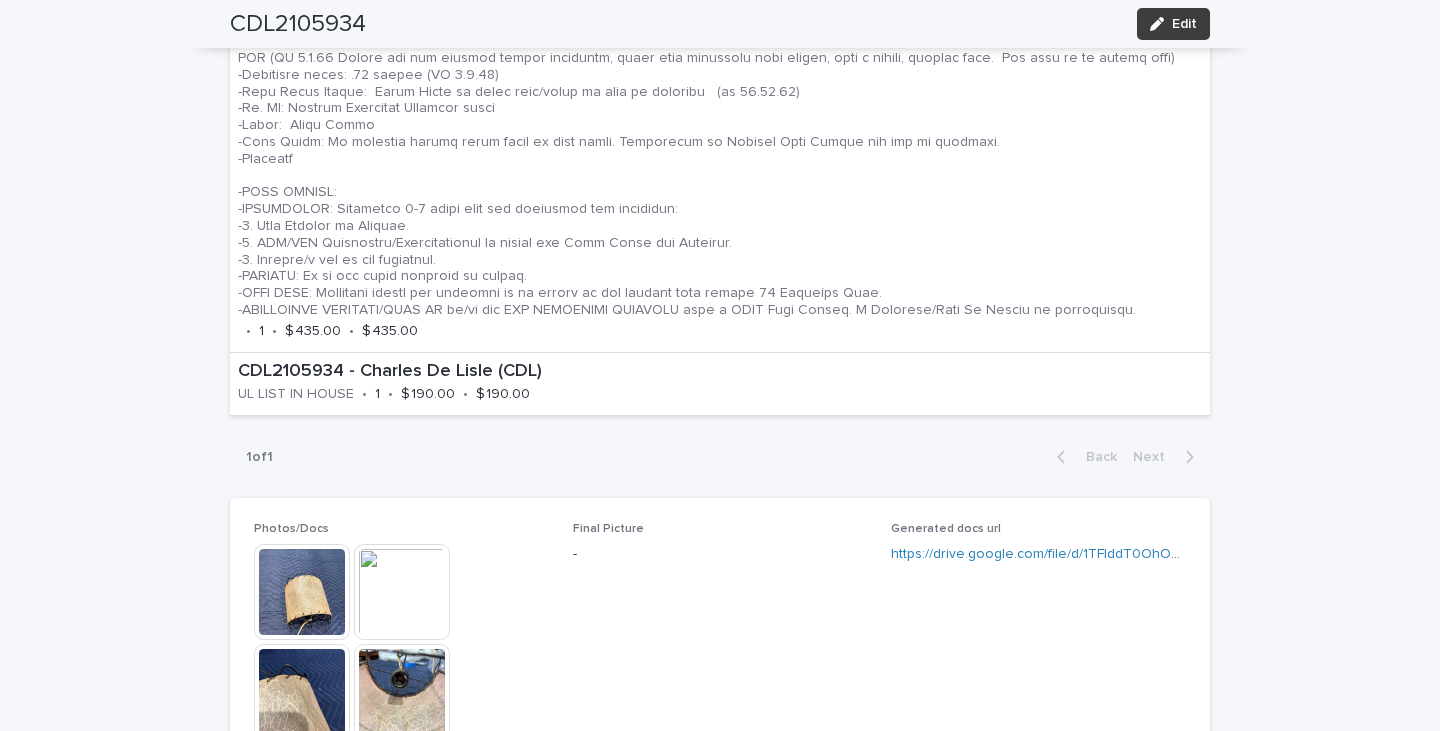 click on "Edit" at bounding box center (1184, 24) 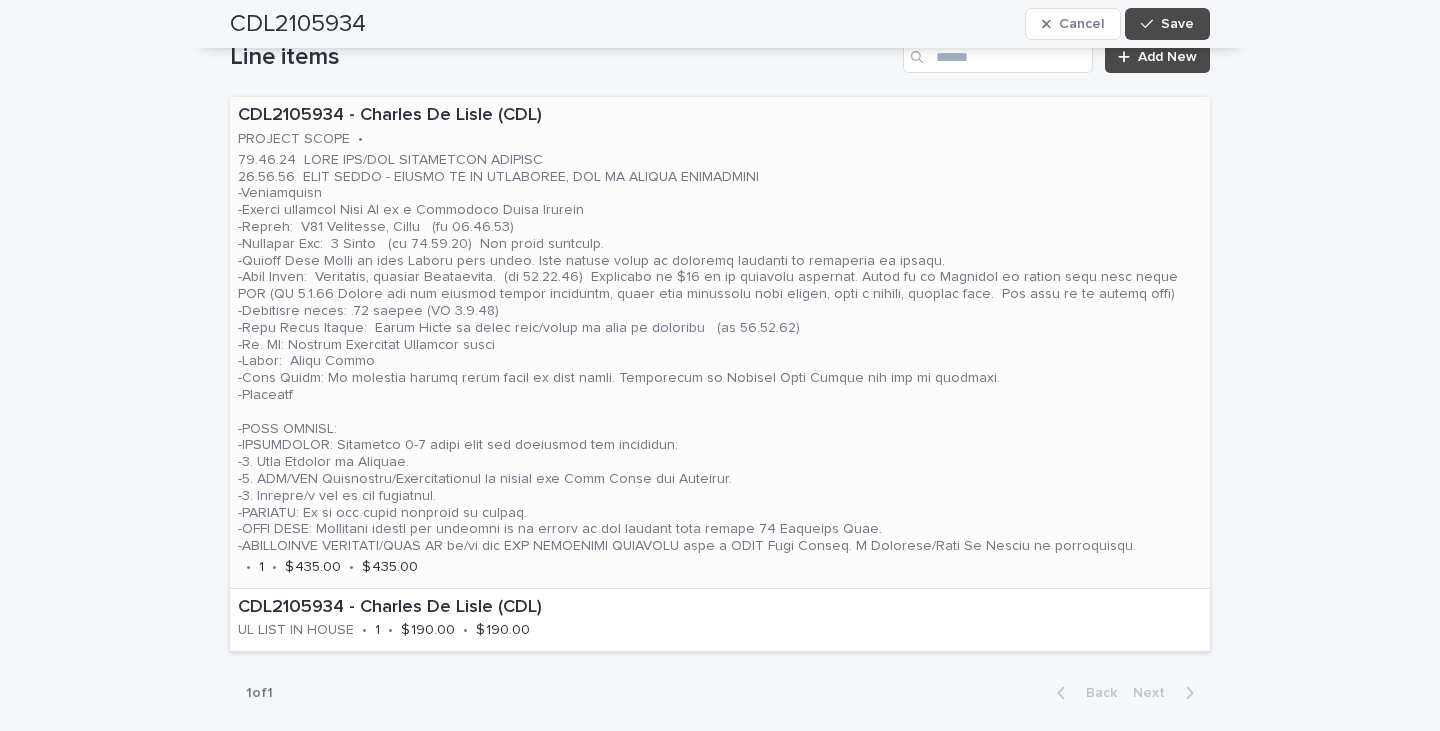 click on "CDL2105934 - Charles De Lisle (CDL) PROJECT SCOPE • • 1 • $ 435.00 • $ 435.00" at bounding box center (720, 342) 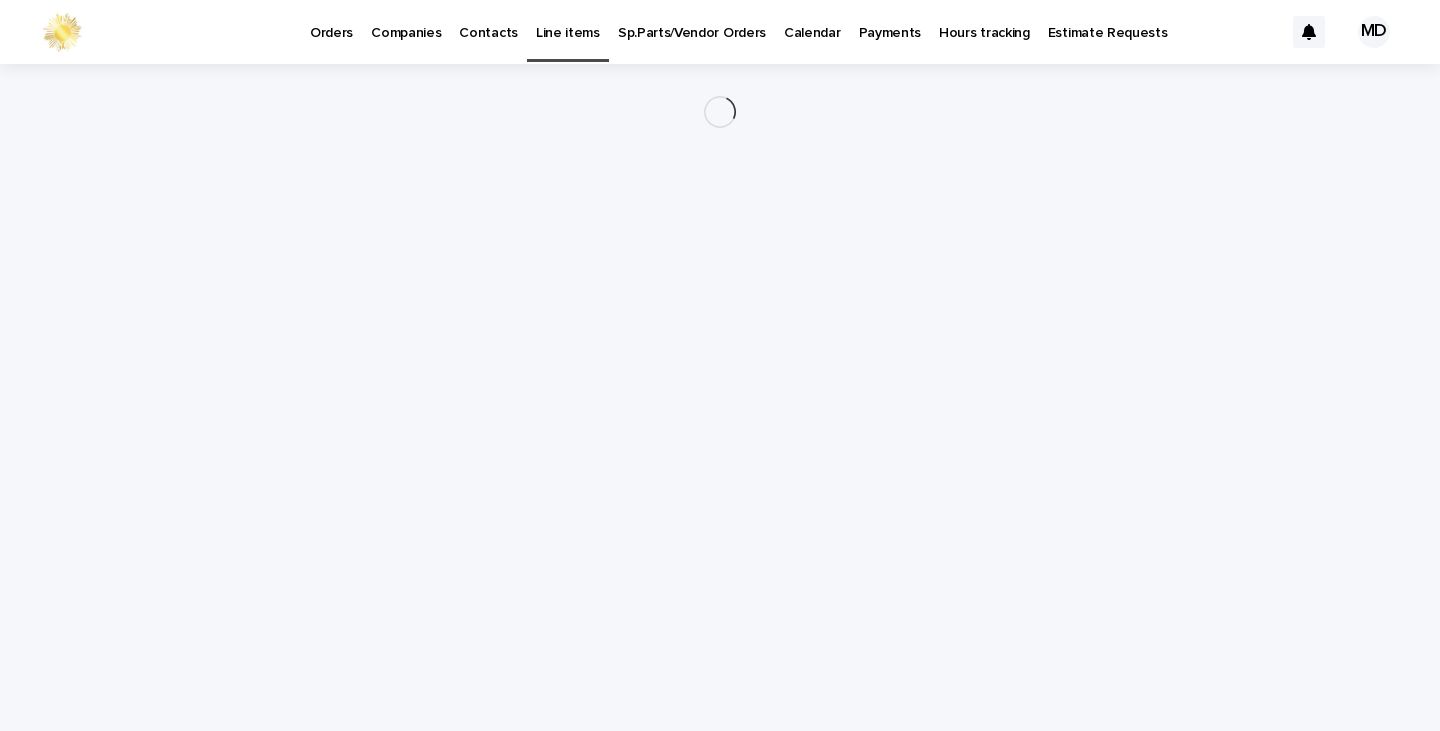 scroll, scrollTop: 0, scrollLeft: 0, axis: both 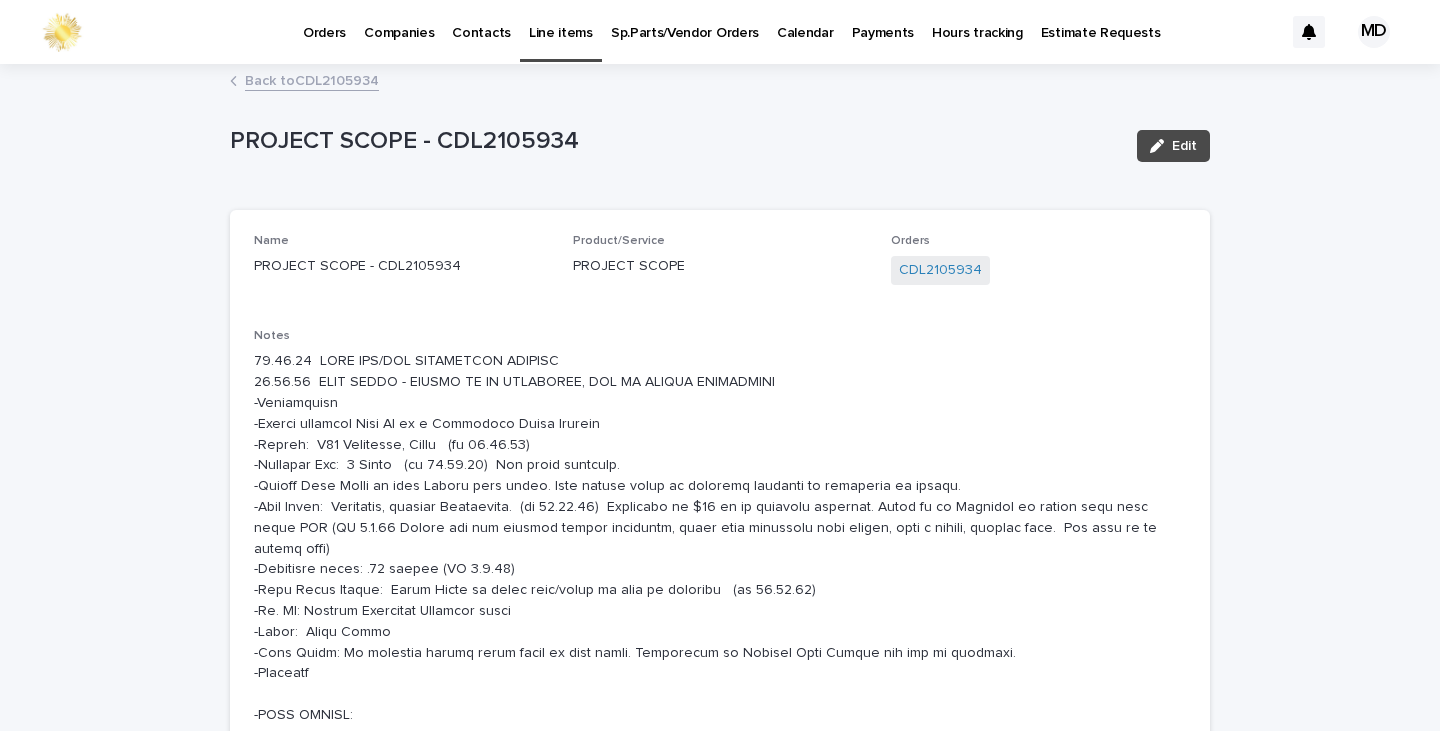 drag, startPoint x: 1170, startPoint y: 139, endPoint x: 983, endPoint y: 174, distance: 190.24721 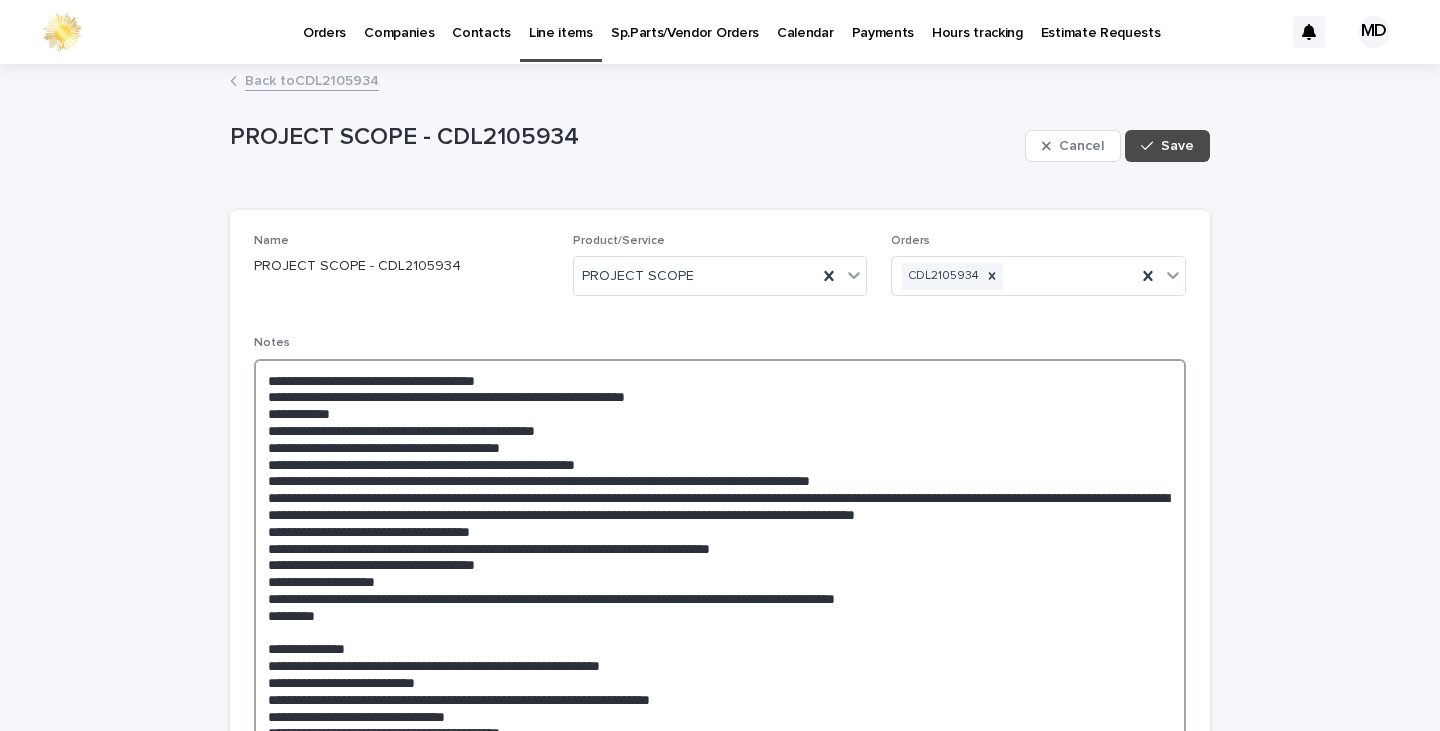 click at bounding box center [720, 582] 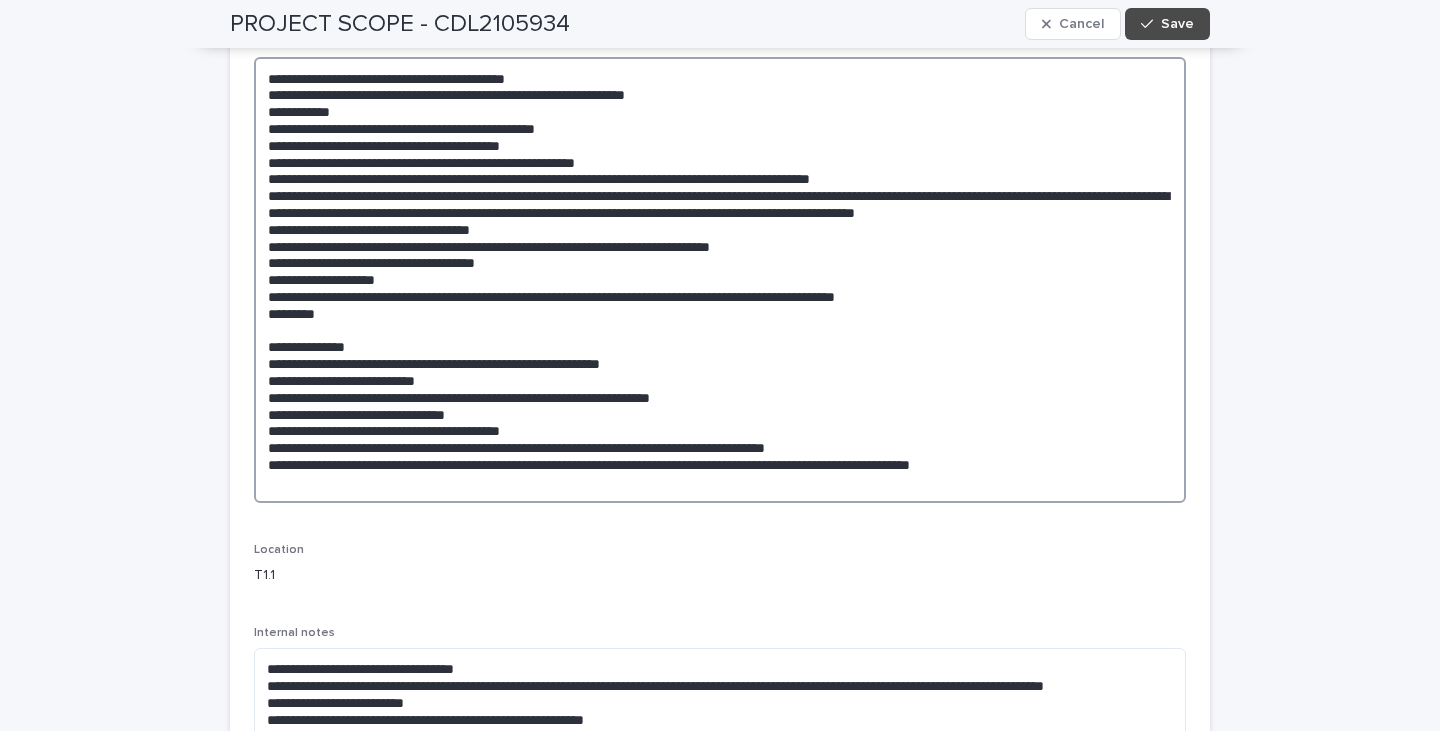 scroll, scrollTop: 300, scrollLeft: 0, axis: vertical 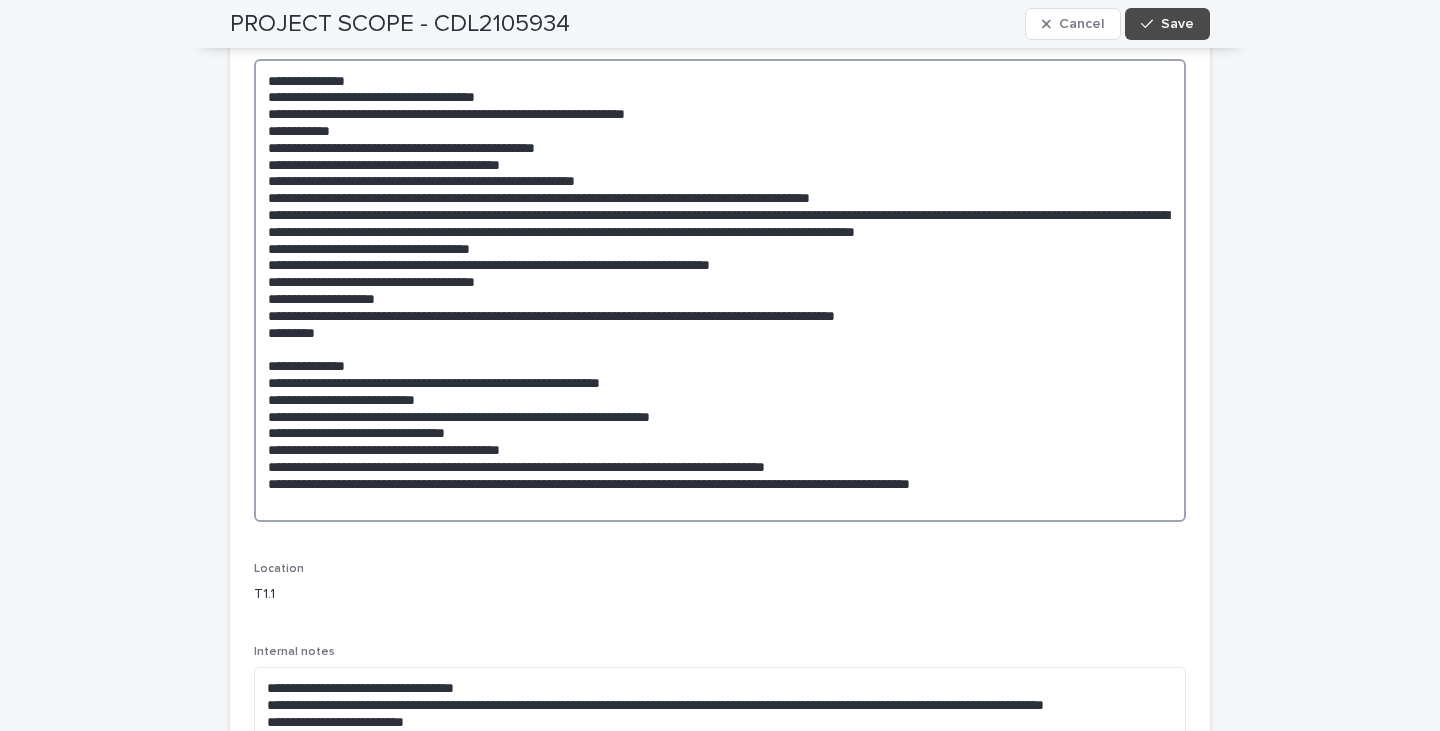 click at bounding box center (720, 290) 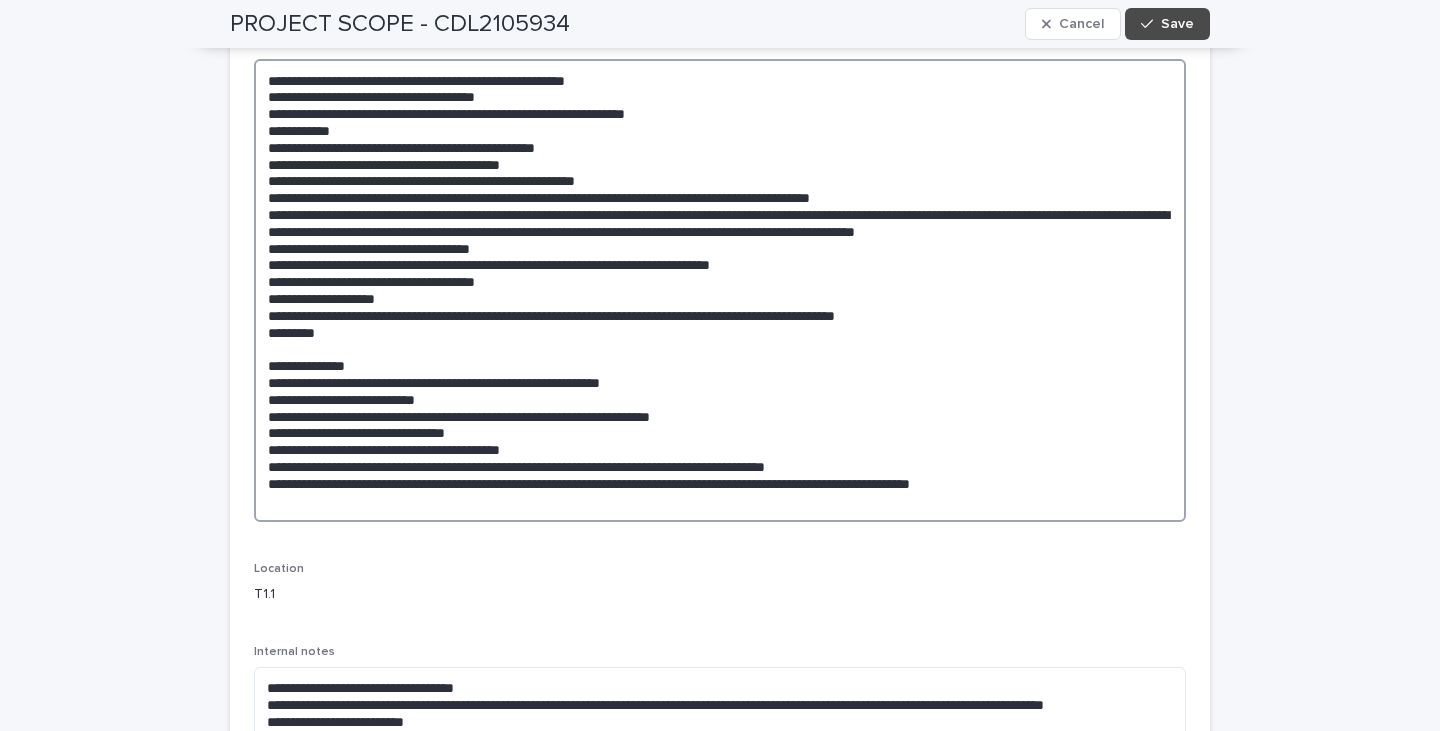 click at bounding box center (720, 290) 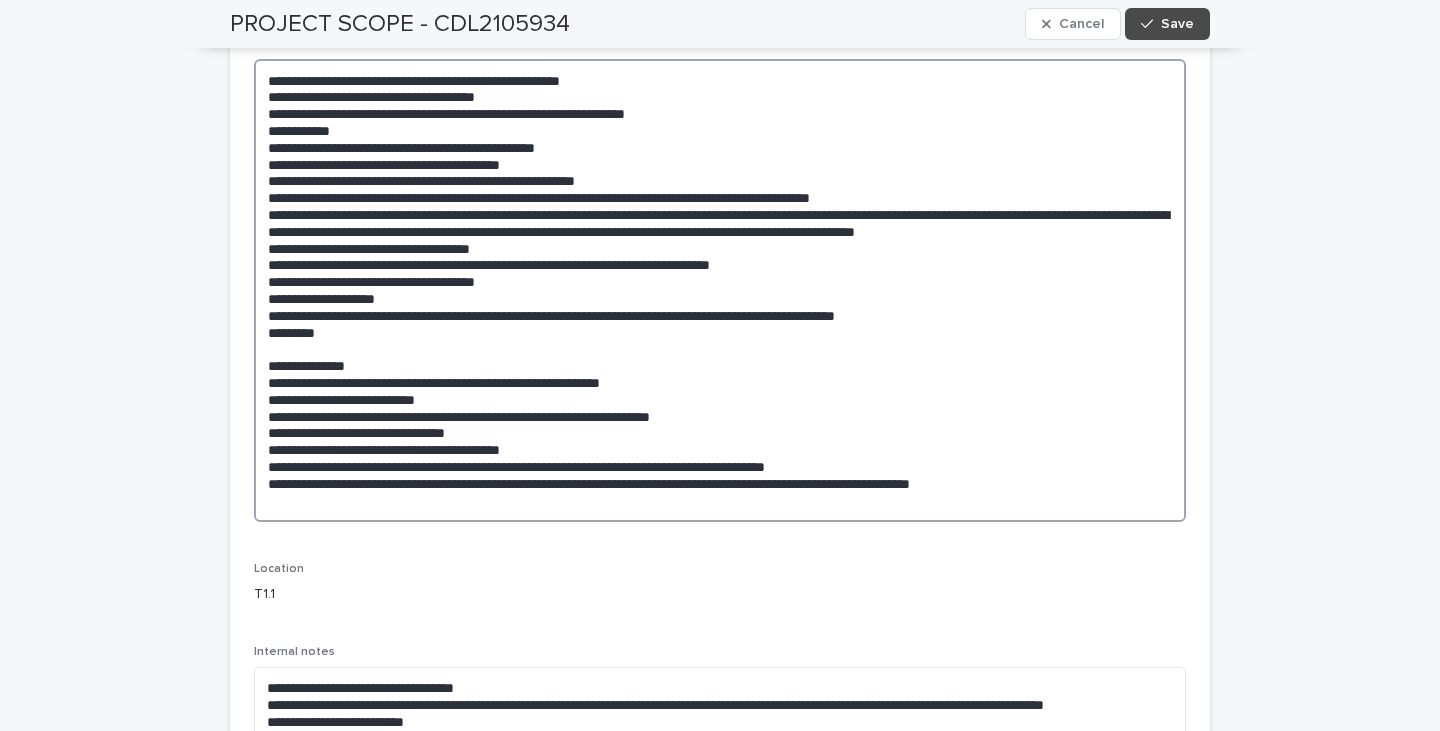 click at bounding box center [720, 290] 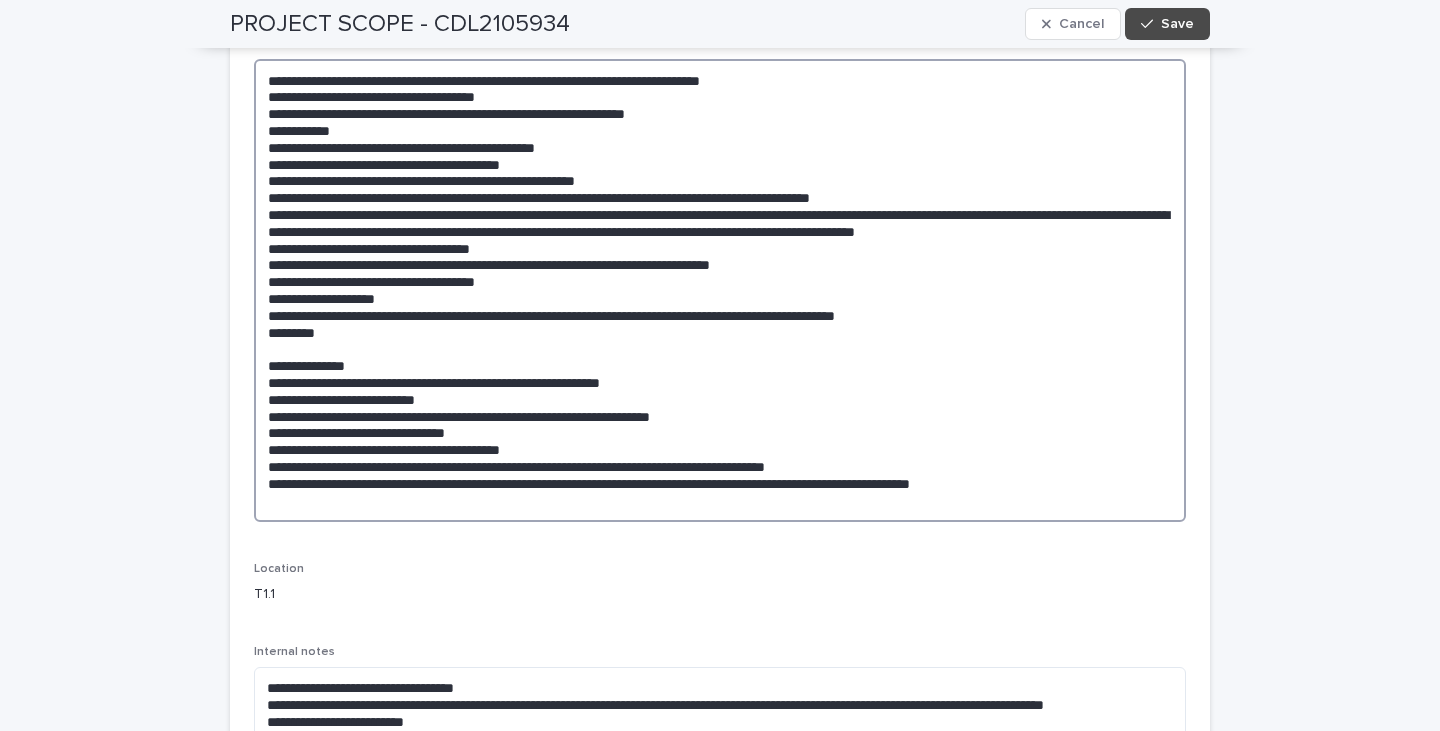 click at bounding box center (720, 290) 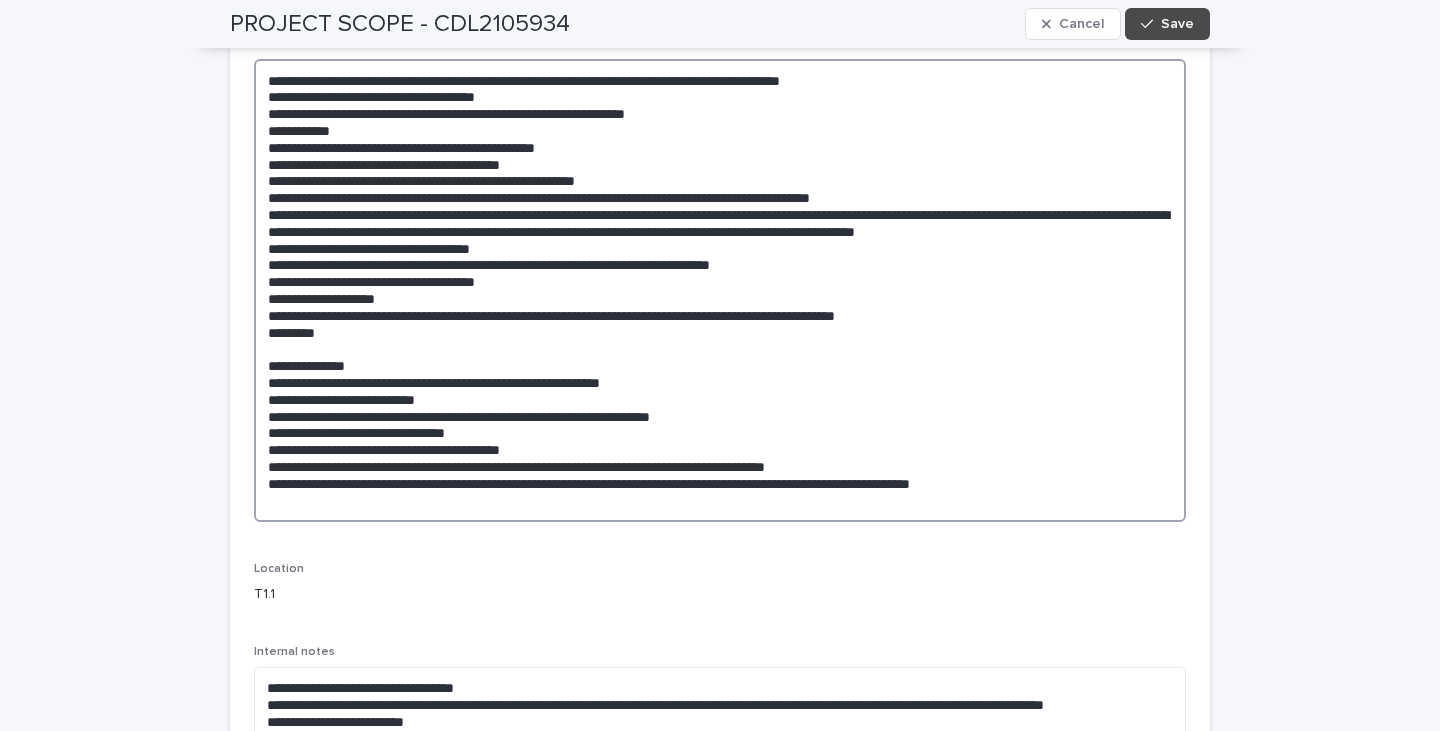 click at bounding box center [720, 290] 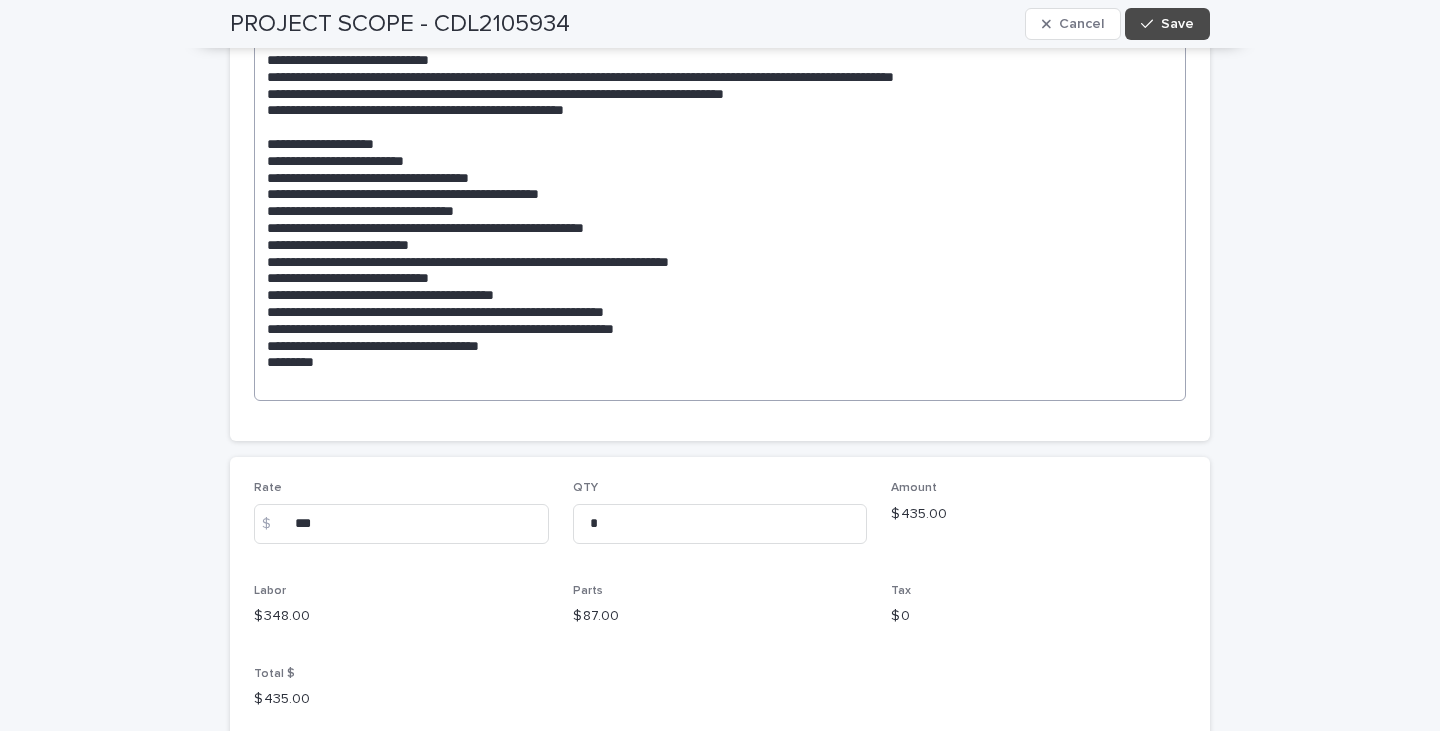 scroll, scrollTop: 1855, scrollLeft: 0, axis: vertical 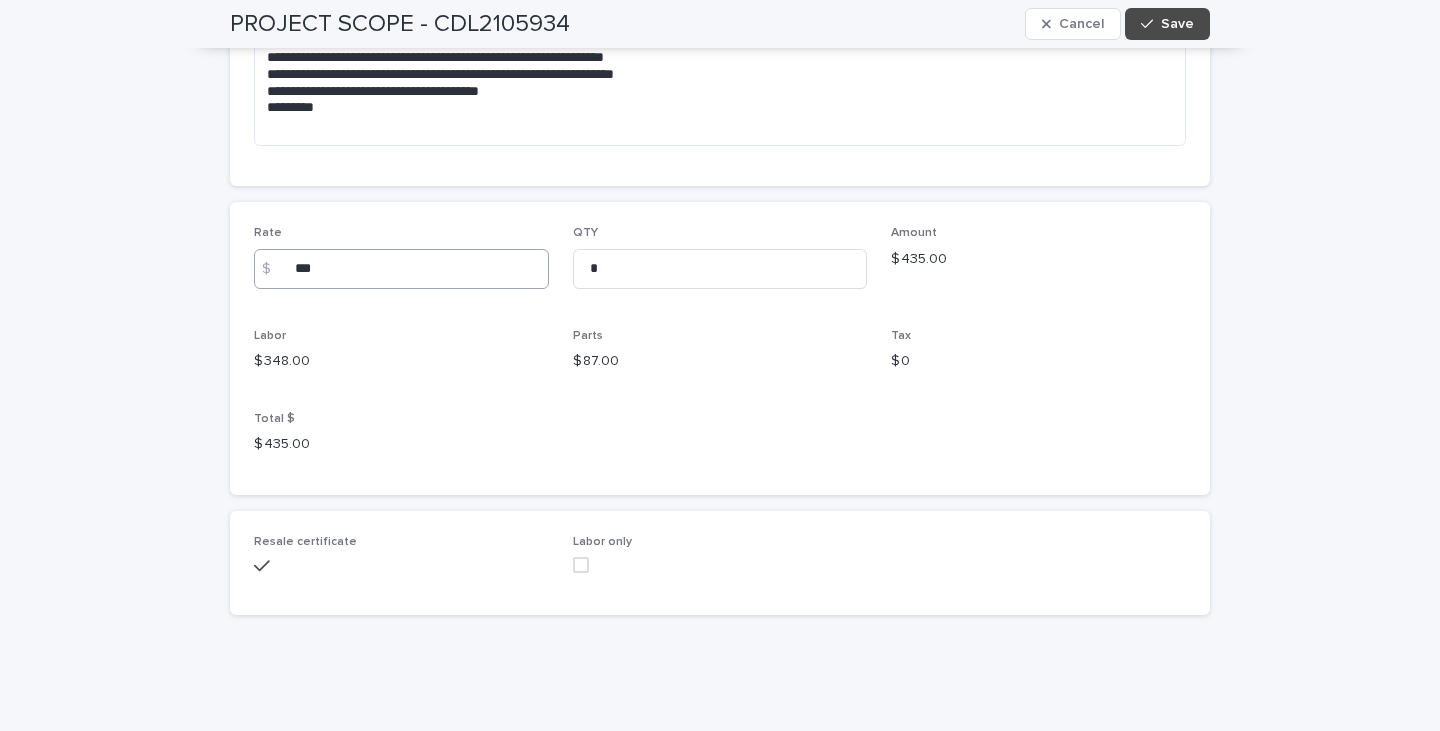 type on "**********" 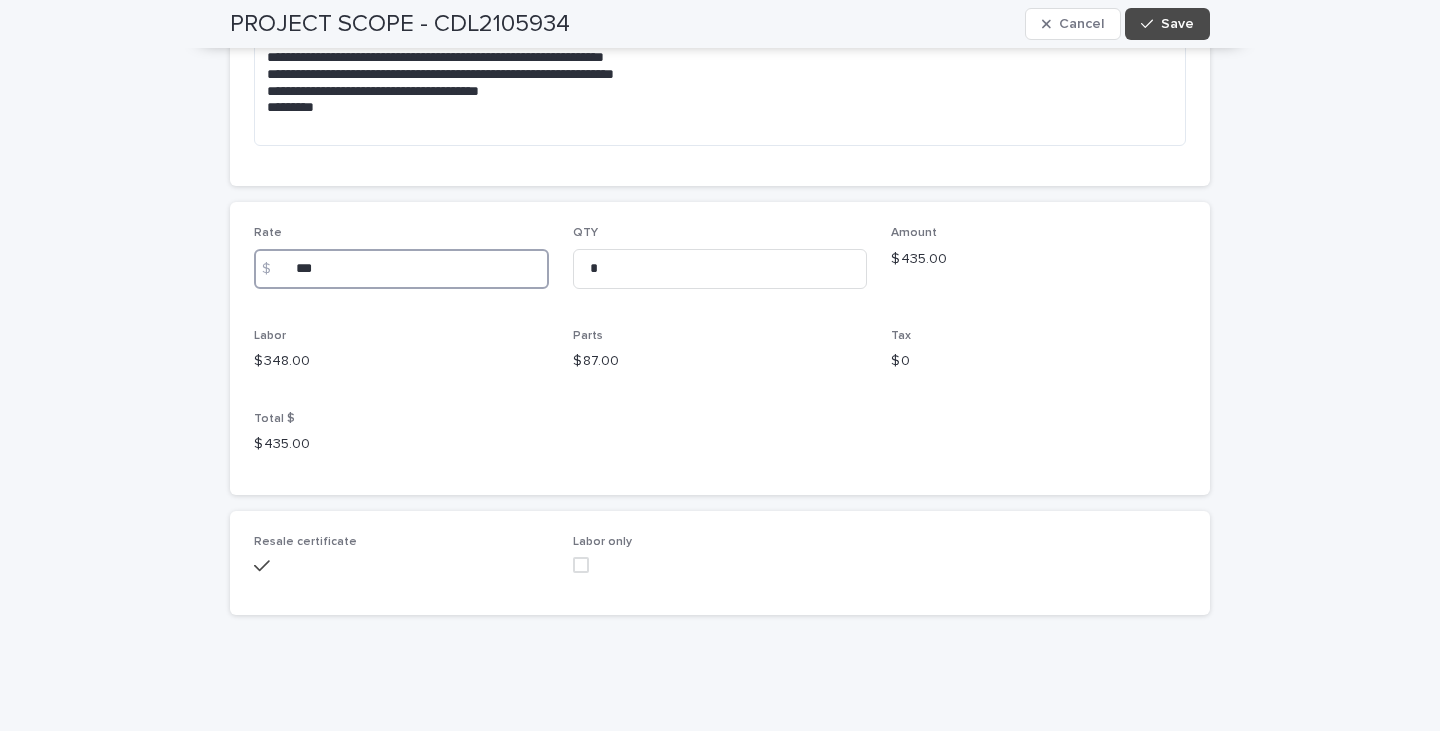 drag, startPoint x: 326, startPoint y: 273, endPoint x: 255, endPoint y: 261, distance: 72.00694 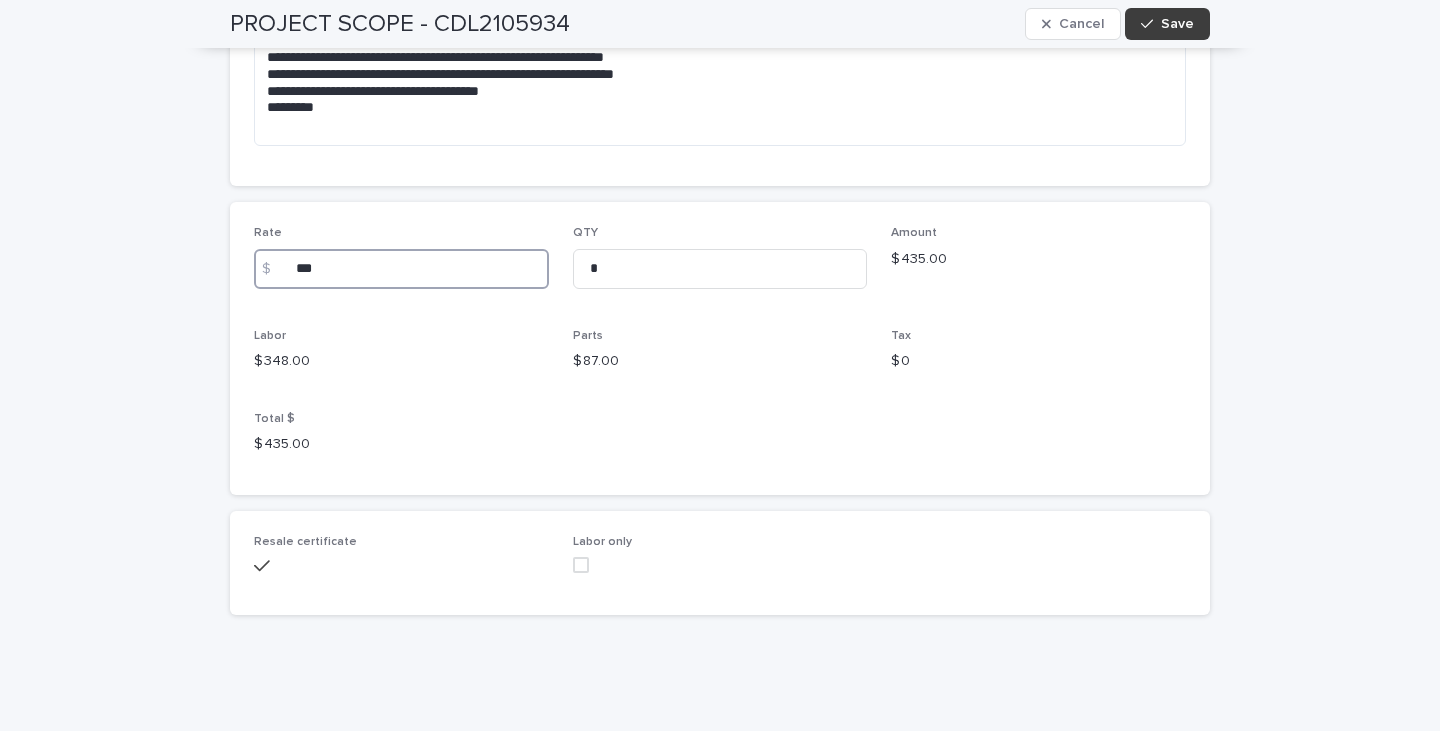 type on "***" 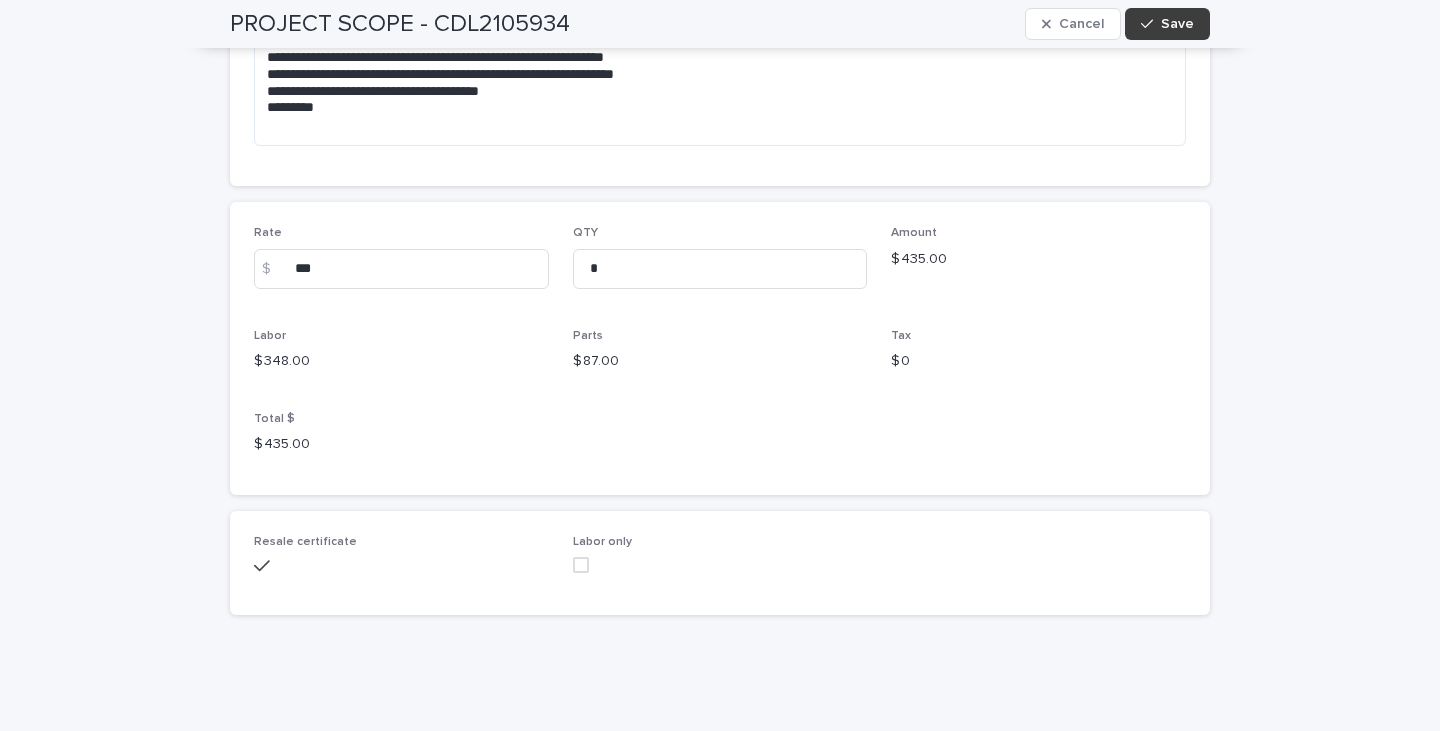 click on "Save" at bounding box center (1177, 24) 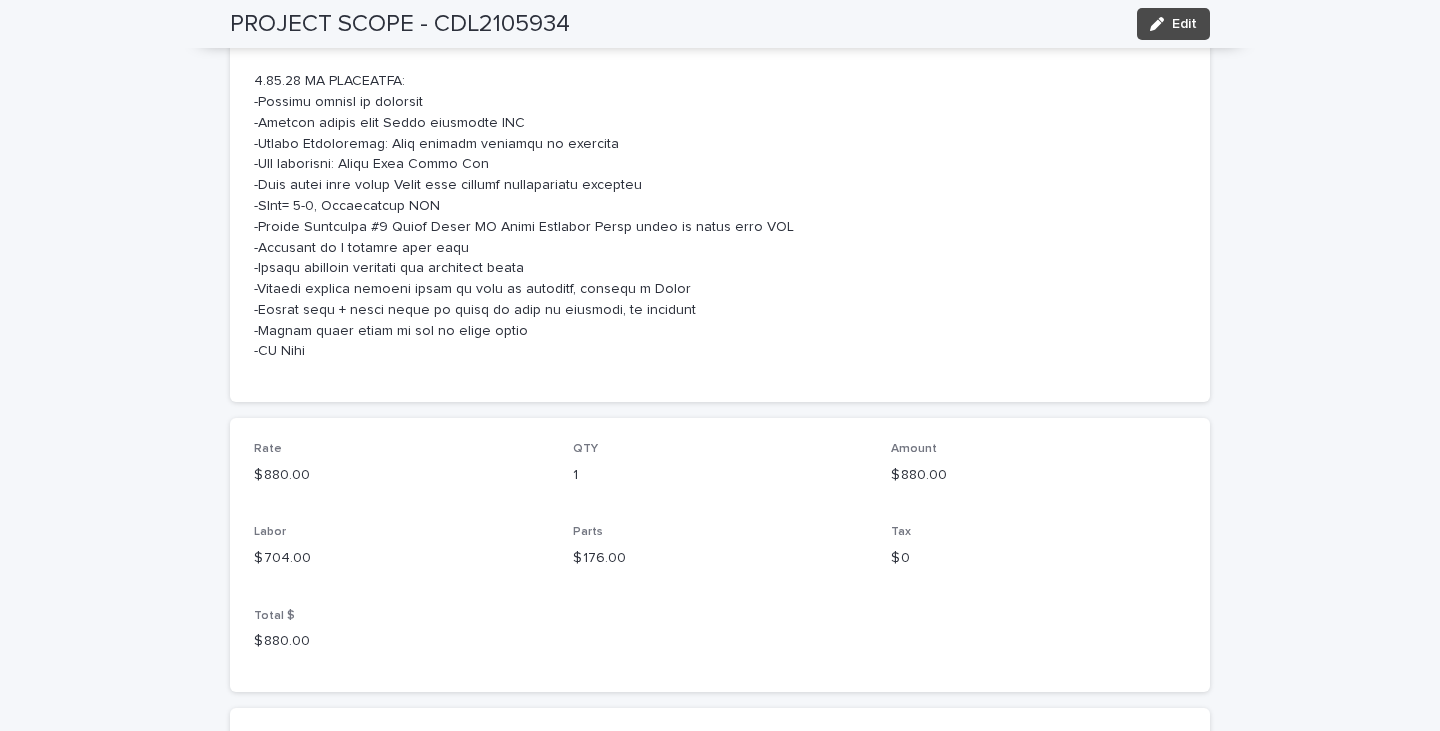 scroll, scrollTop: 2079, scrollLeft: 0, axis: vertical 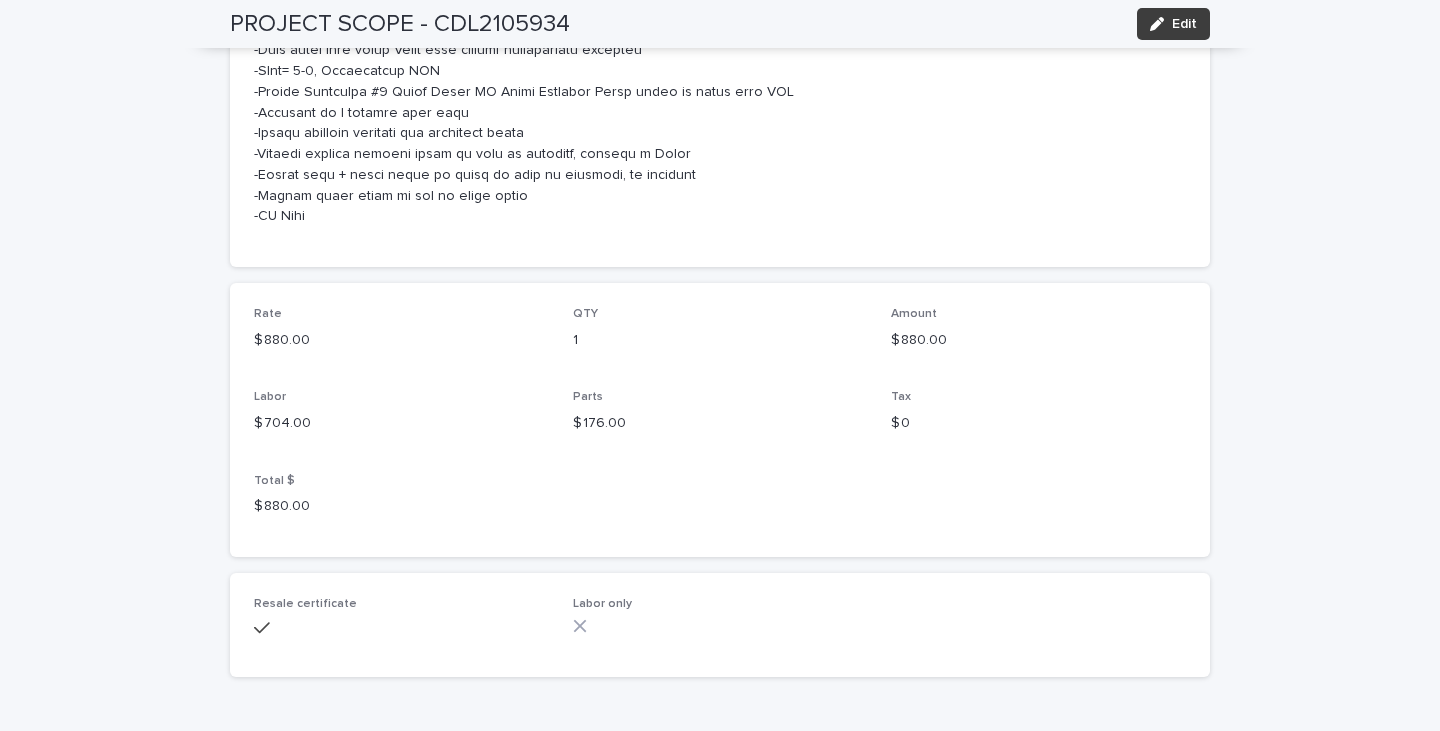 click on "Edit" at bounding box center (1184, 24) 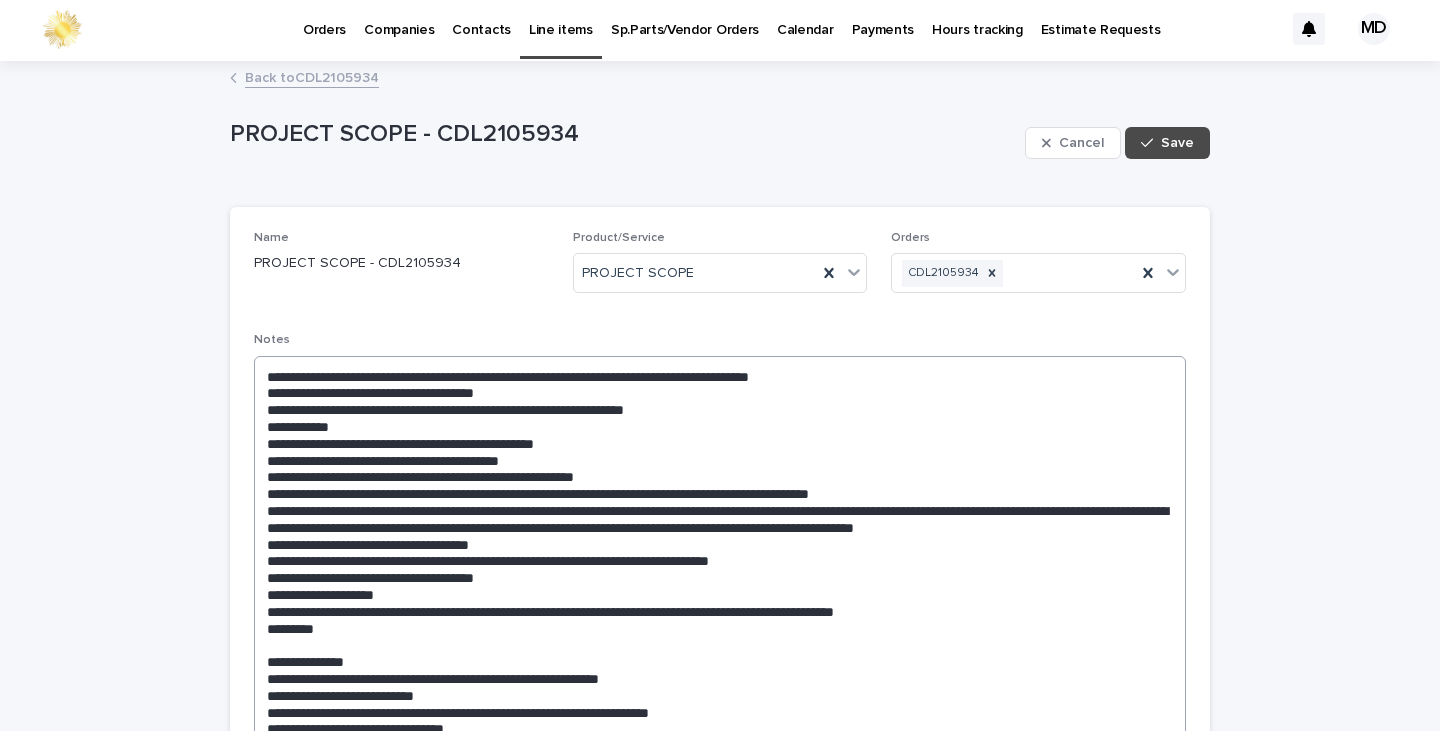 scroll, scrollTop: 0, scrollLeft: 0, axis: both 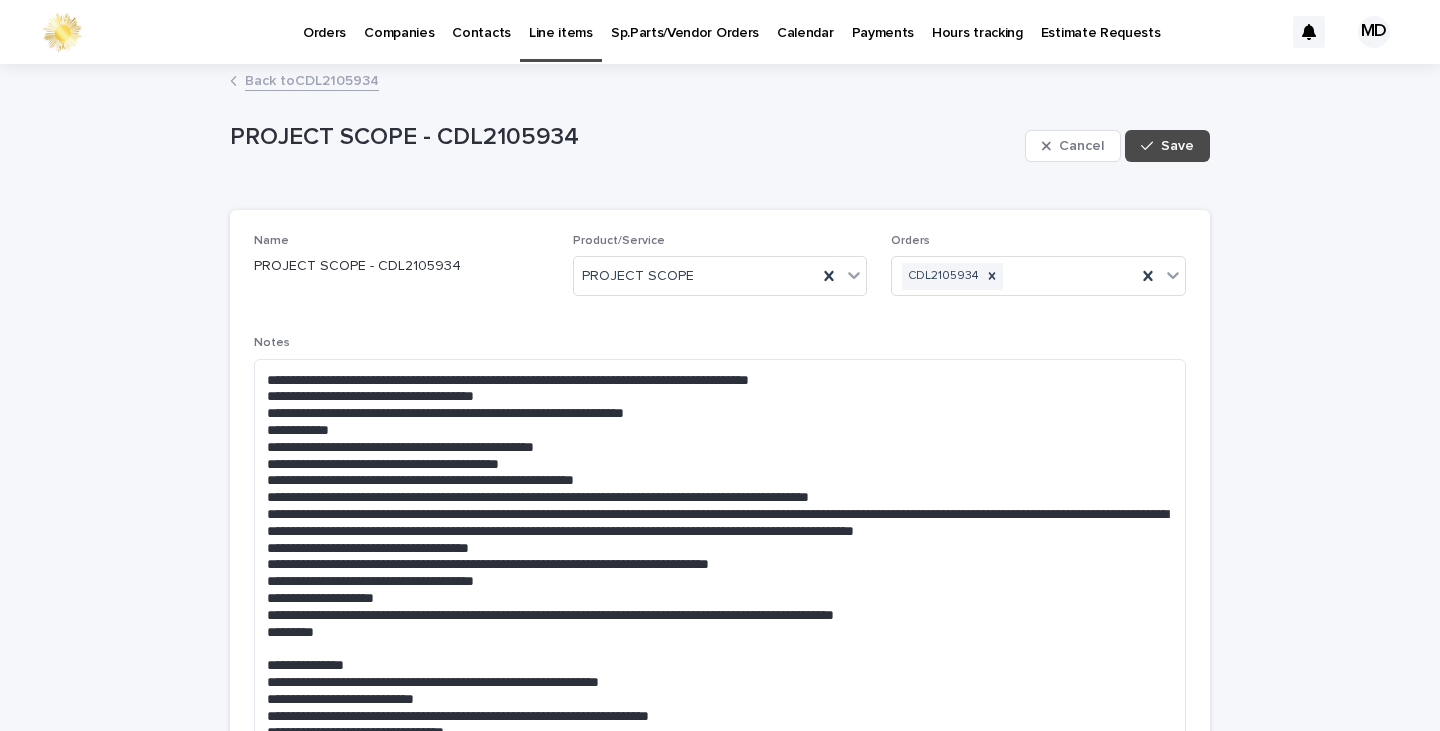 click on "Back to  CDL2105934" at bounding box center [312, 79] 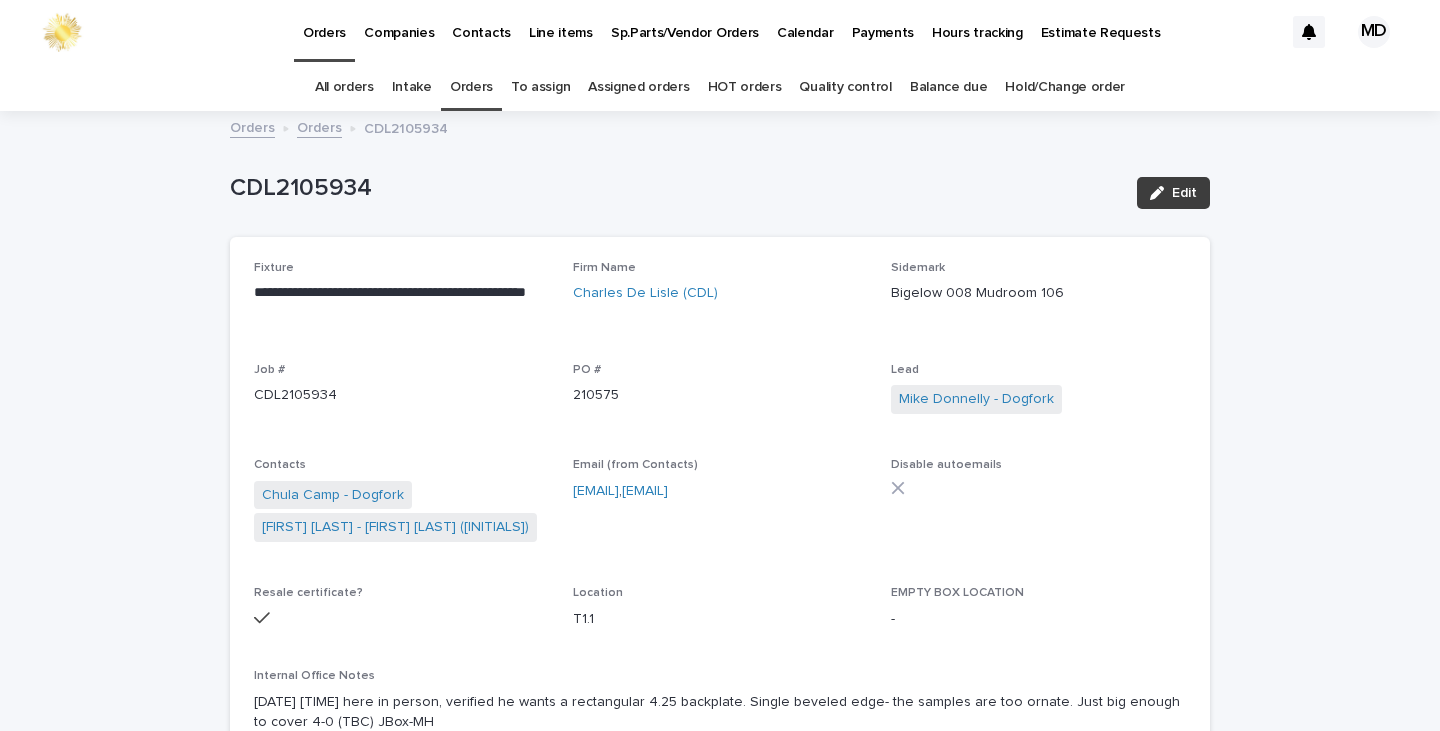 click on "Edit" at bounding box center [1173, 193] 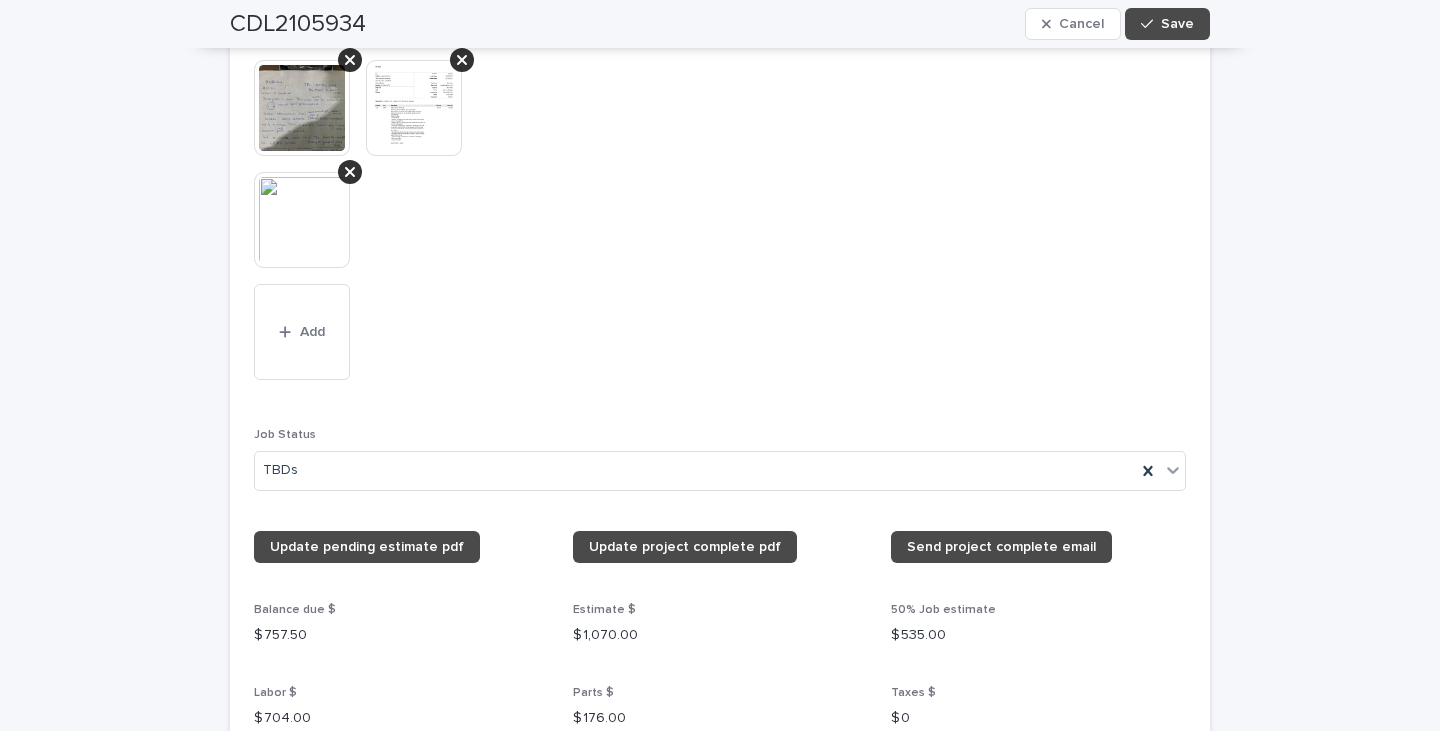 scroll, scrollTop: 2800, scrollLeft: 0, axis: vertical 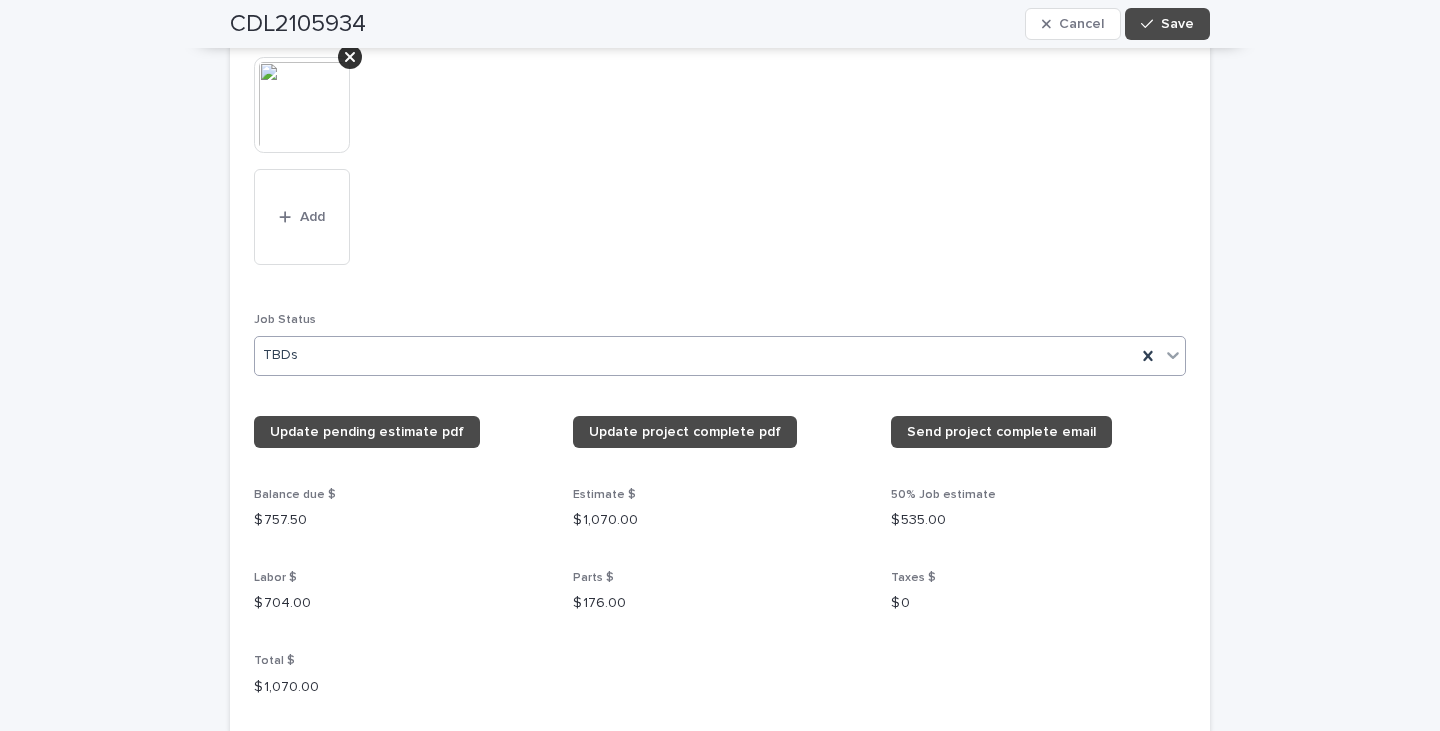 click 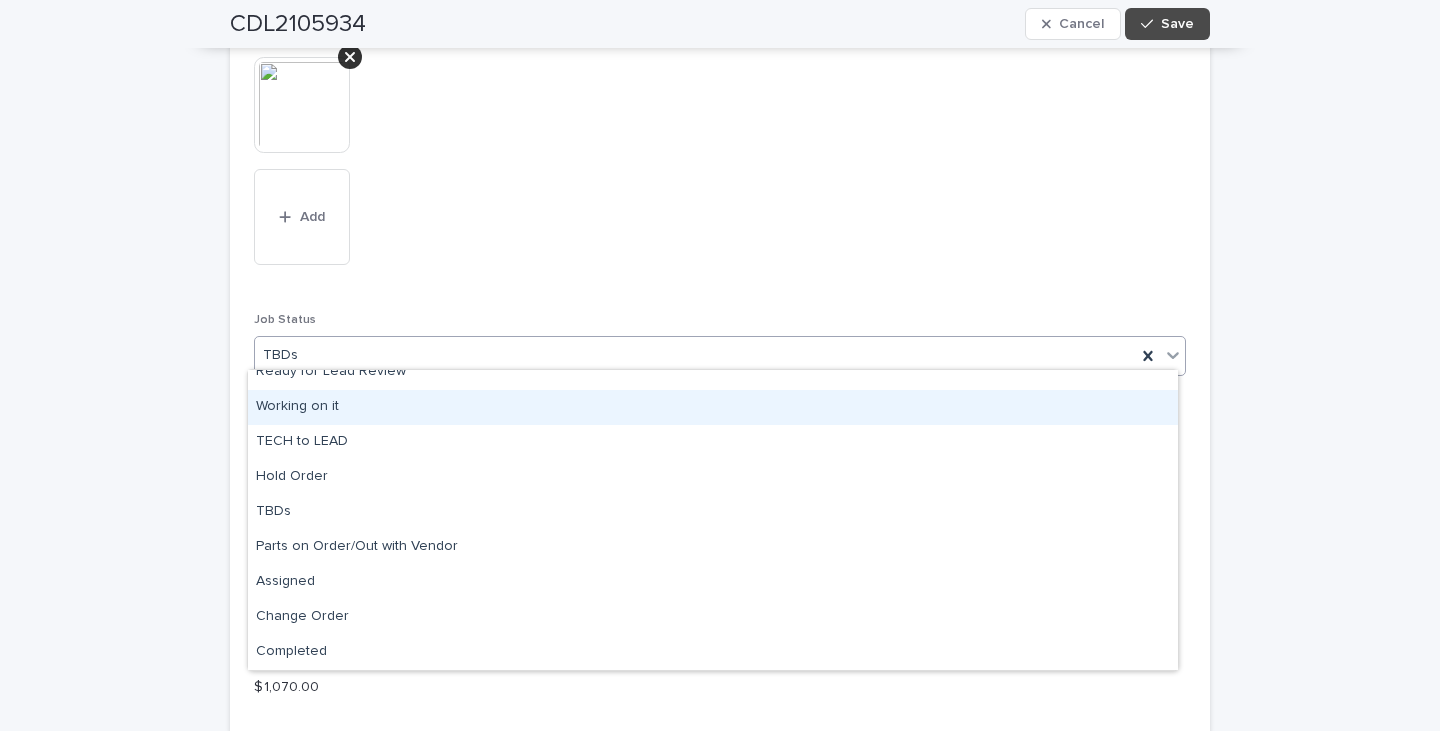 scroll, scrollTop: 0, scrollLeft: 0, axis: both 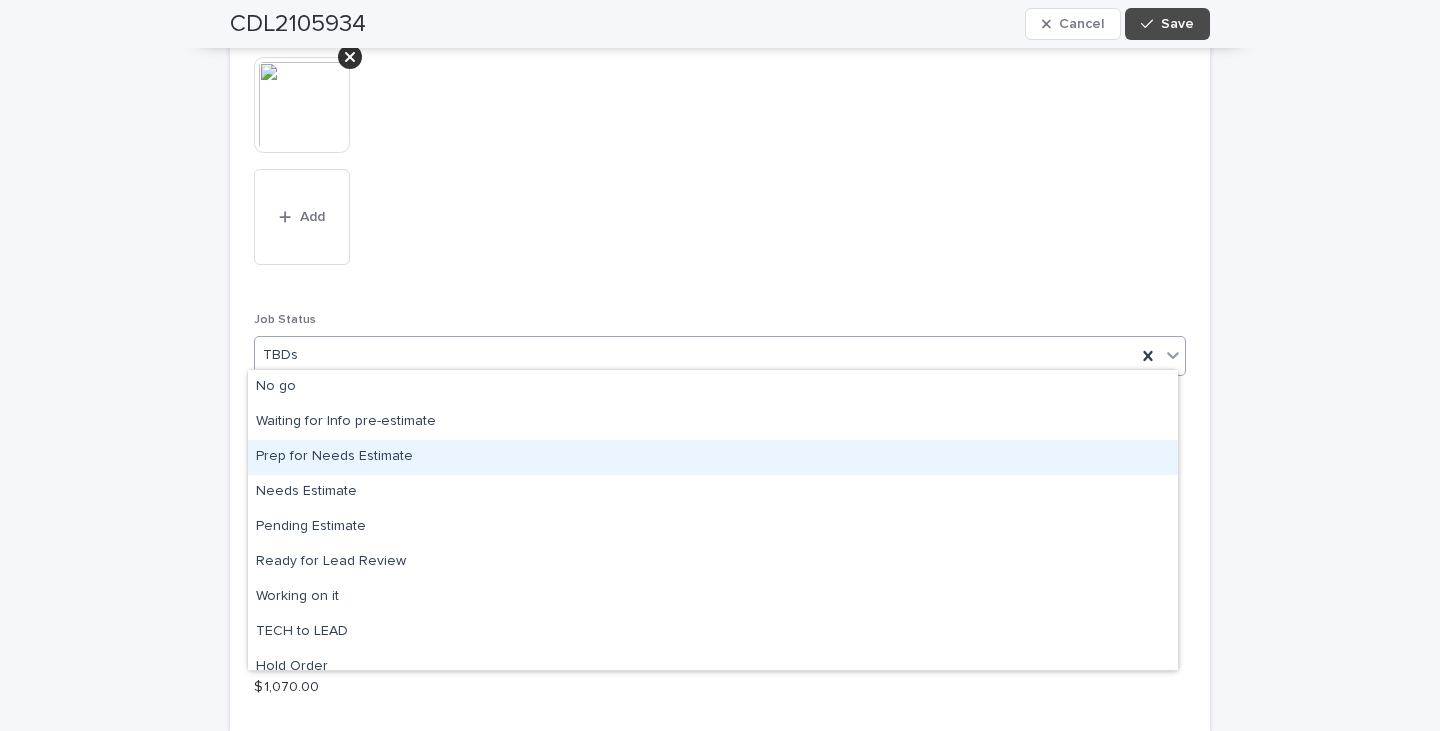 click on "Prep for Needs Estimate" at bounding box center [713, 457] 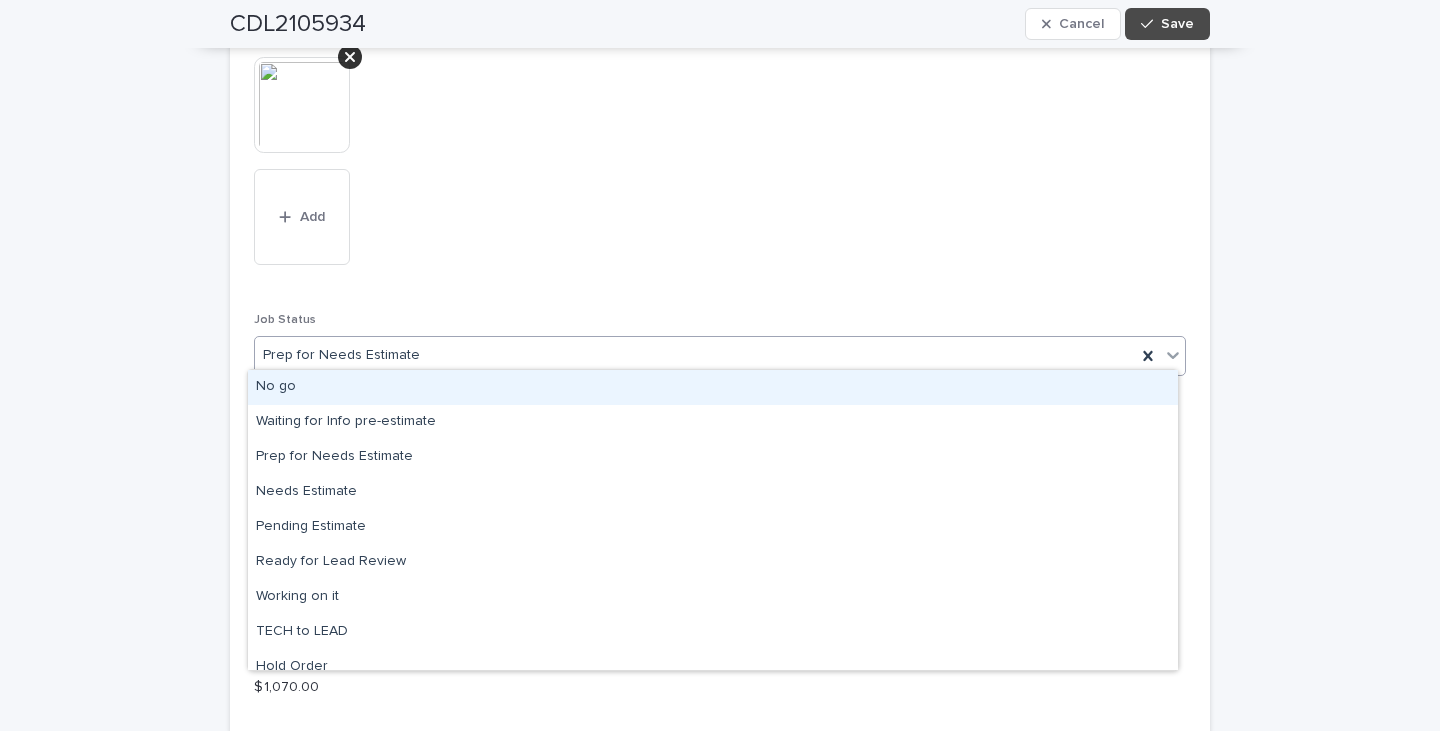 click 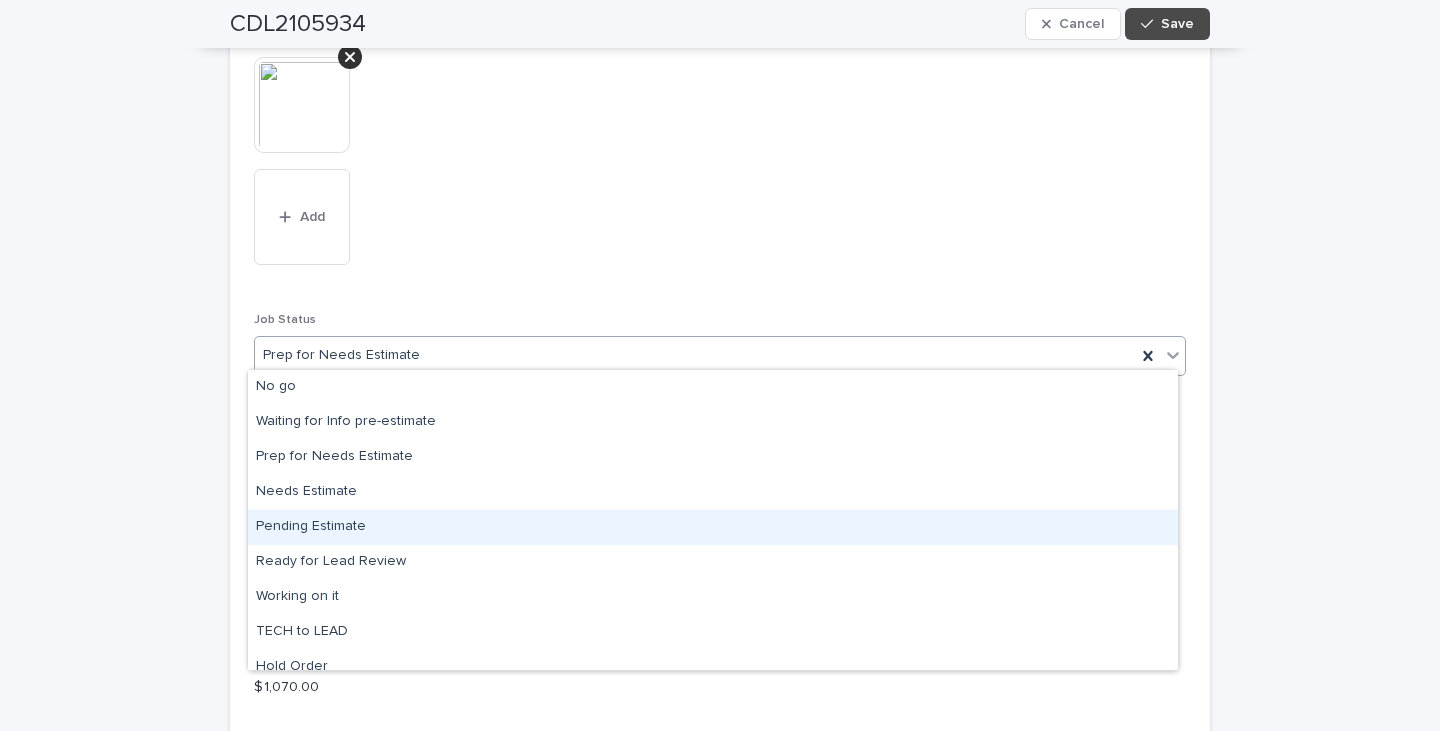 click on "Pending Estimate" at bounding box center [713, 527] 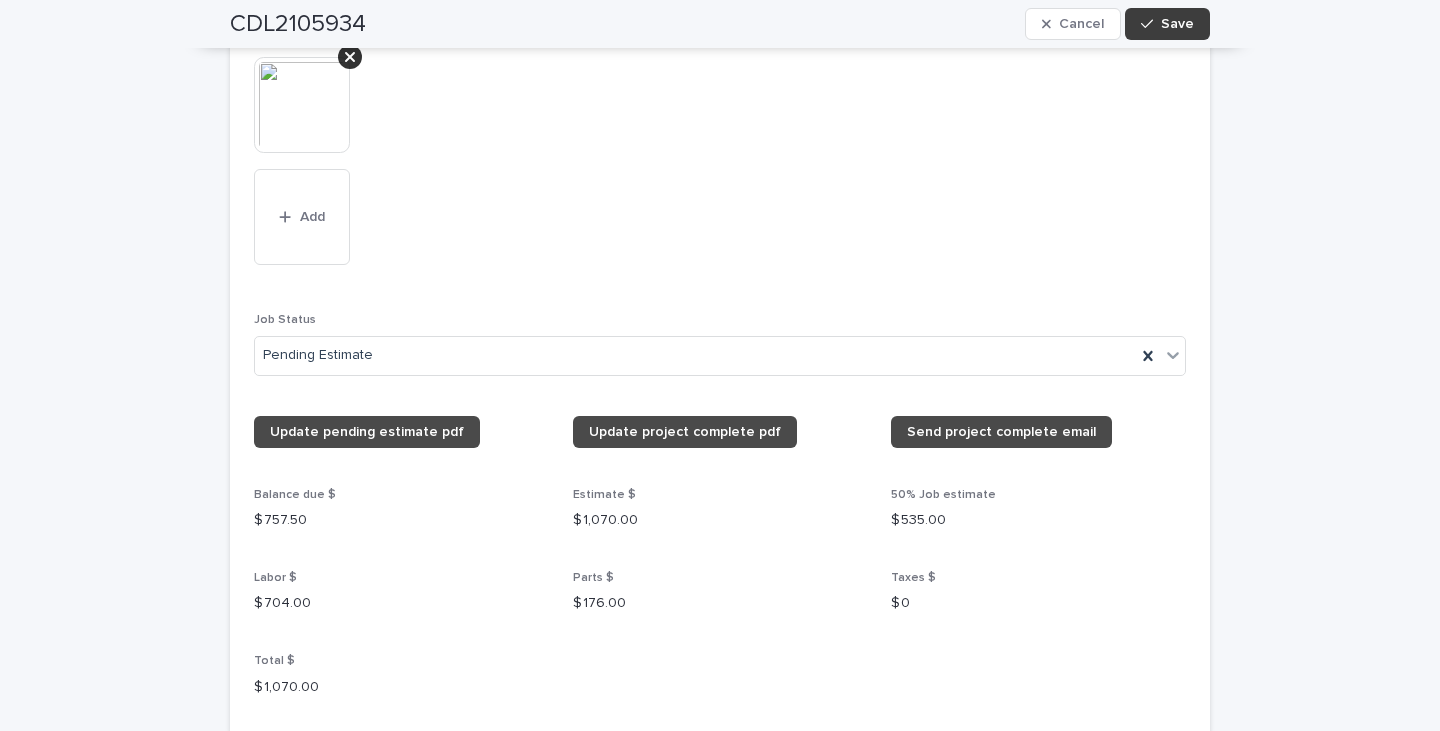 click on "Save" at bounding box center [1167, 24] 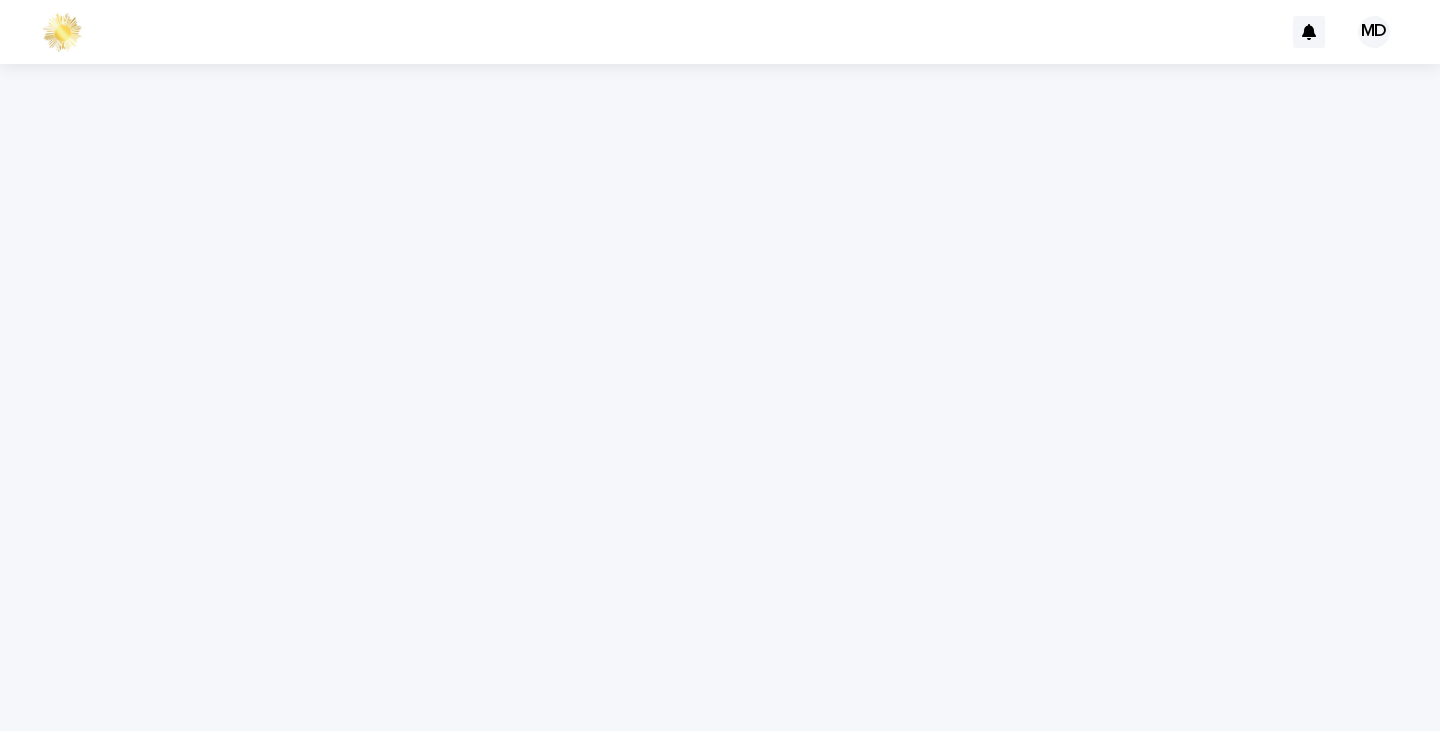 scroll, scrollTop: 0, scrollLeft: 0, axis: both 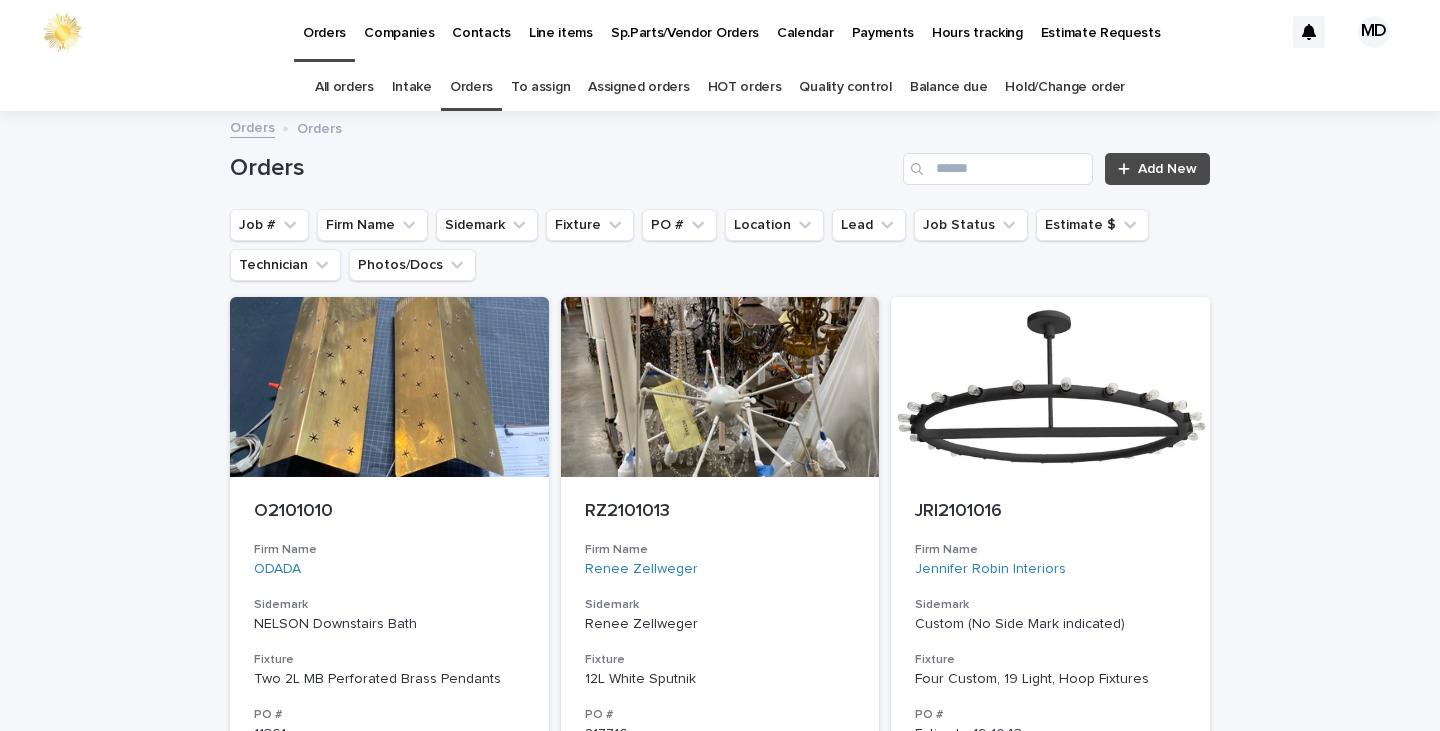 click on "Quality control" at bounding box center (845, 87) 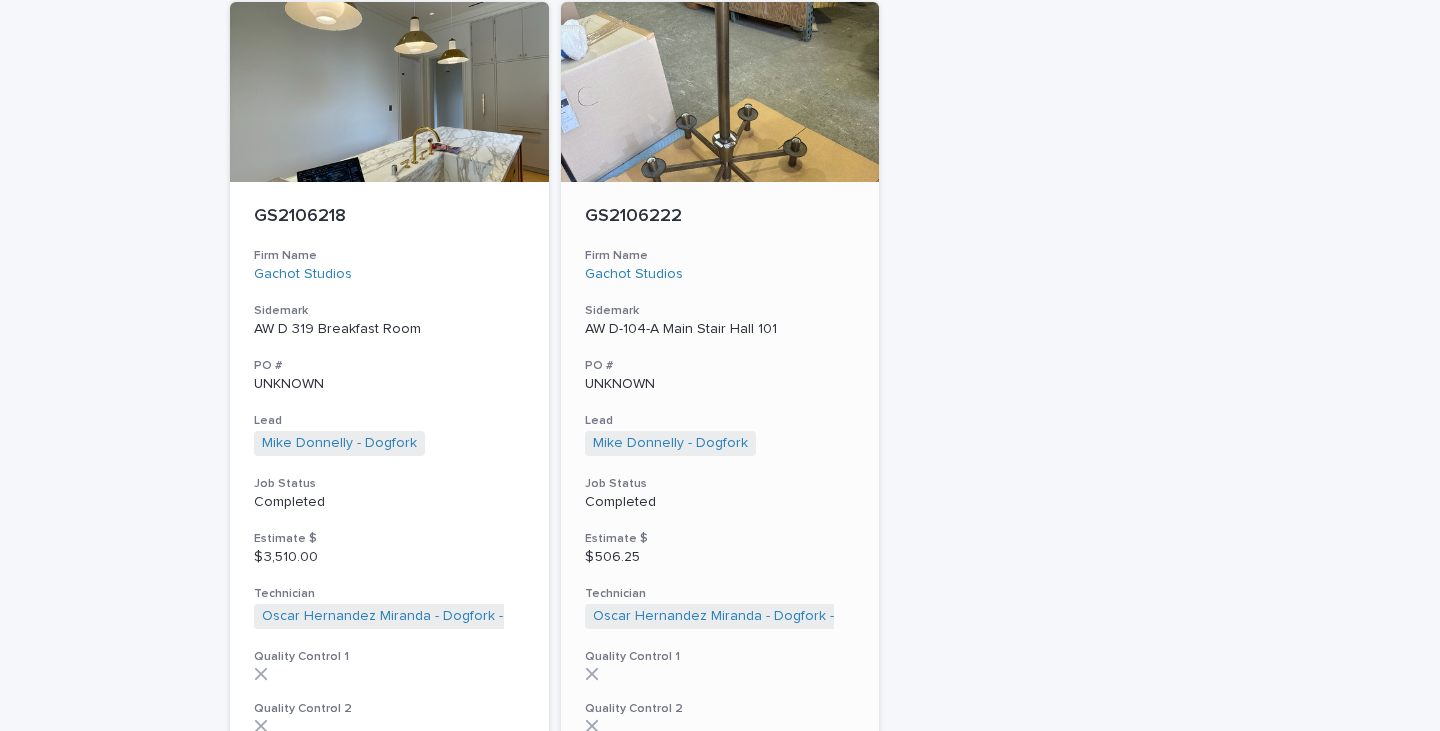 scroll, scrollTop: 6472, scrollLeft: 0, axis: vertical 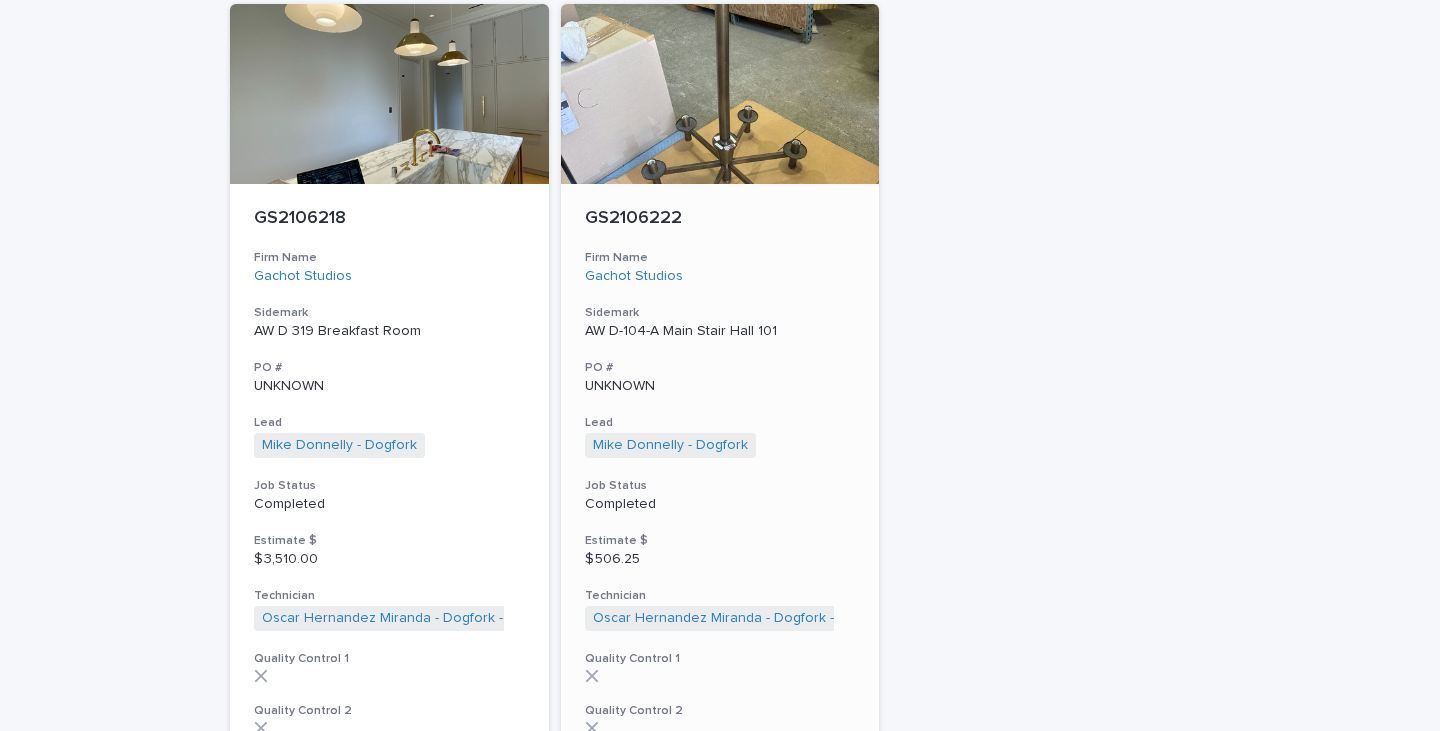 click on "AW D-104-A Main Stair Hall 101" at bounding box center [720, 331] 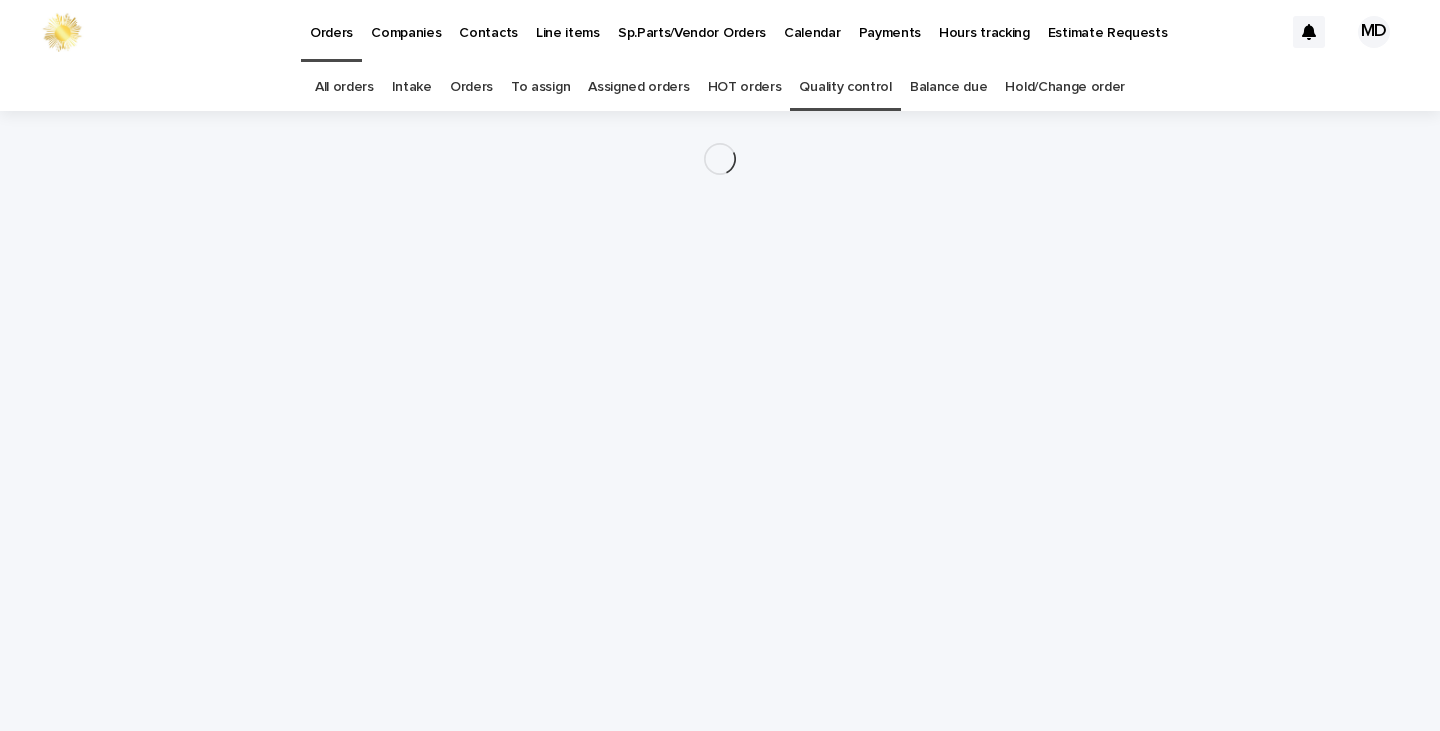 scroll, scrollTop: 0, scrollLeft: 0, axis: both 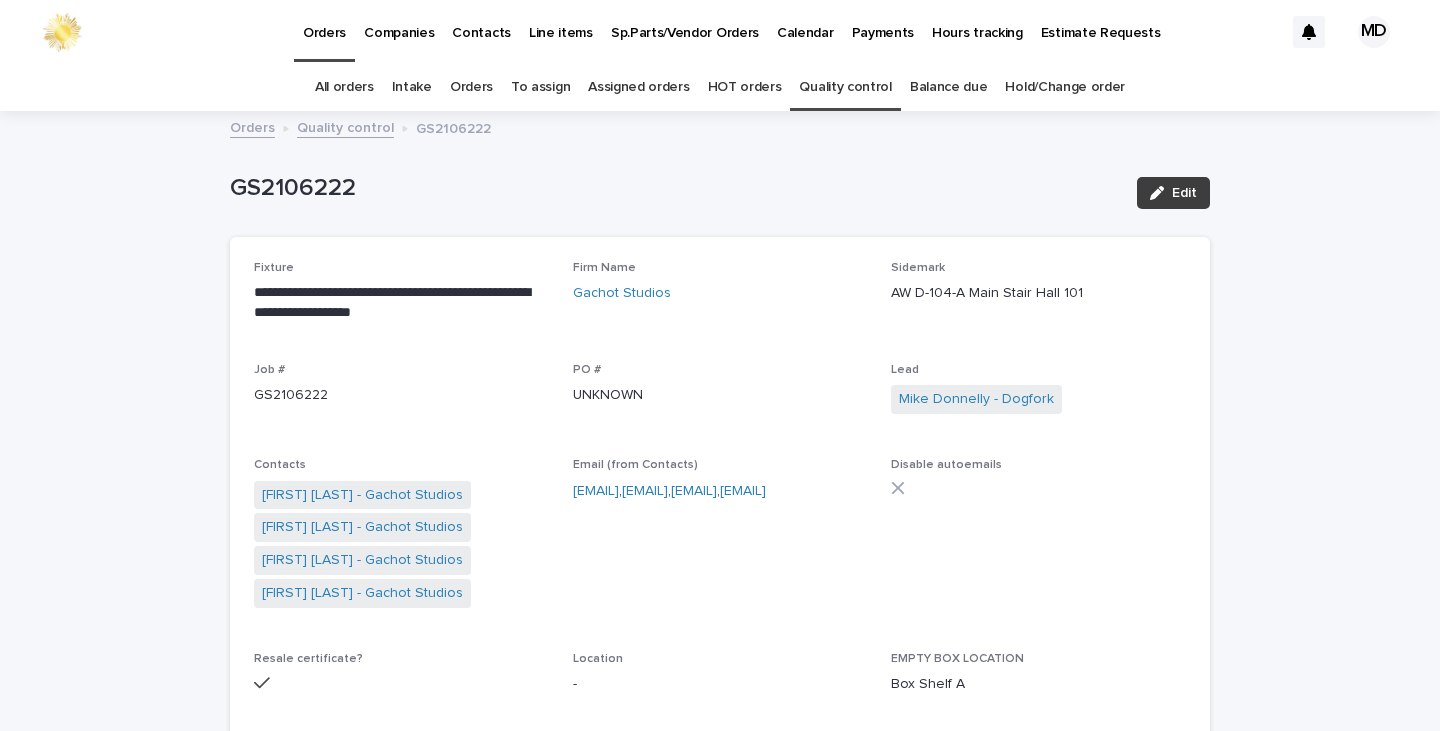 click at bounding box center (1161, 193) 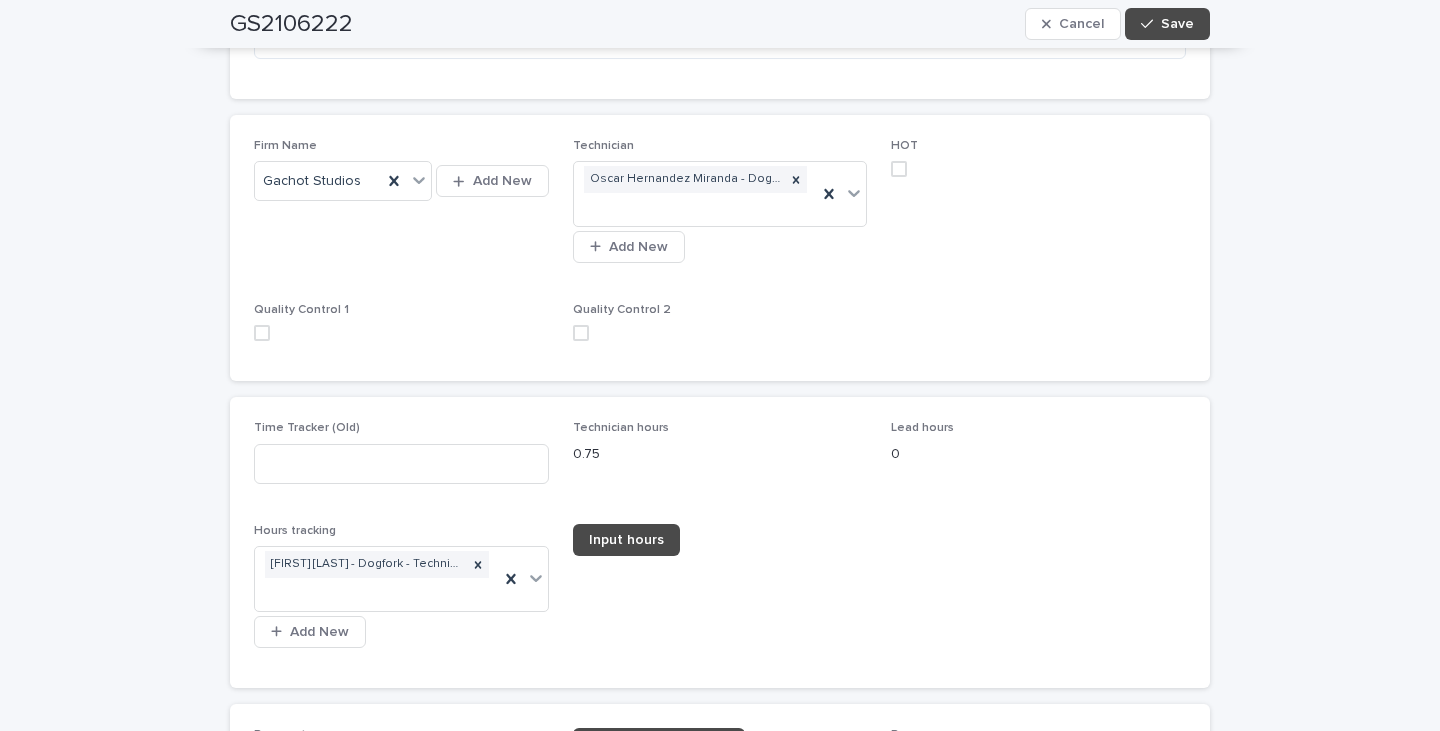 scroll, scrollTop: 3200, scrollLeft: 0, axis: vertical 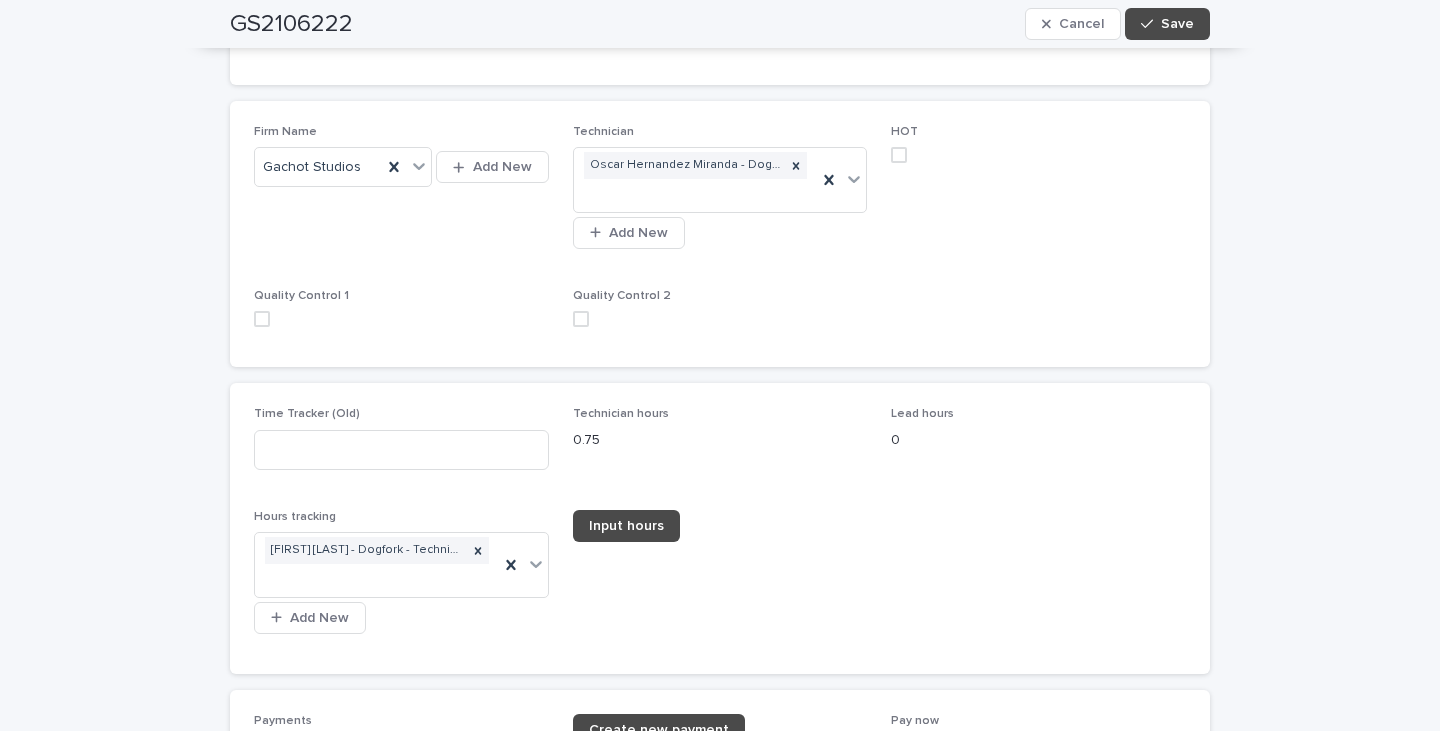 drag, startPoint x: 255, startPoint y: 341, endPoint x: 367, endPoint y: 340, distance: 112.00446 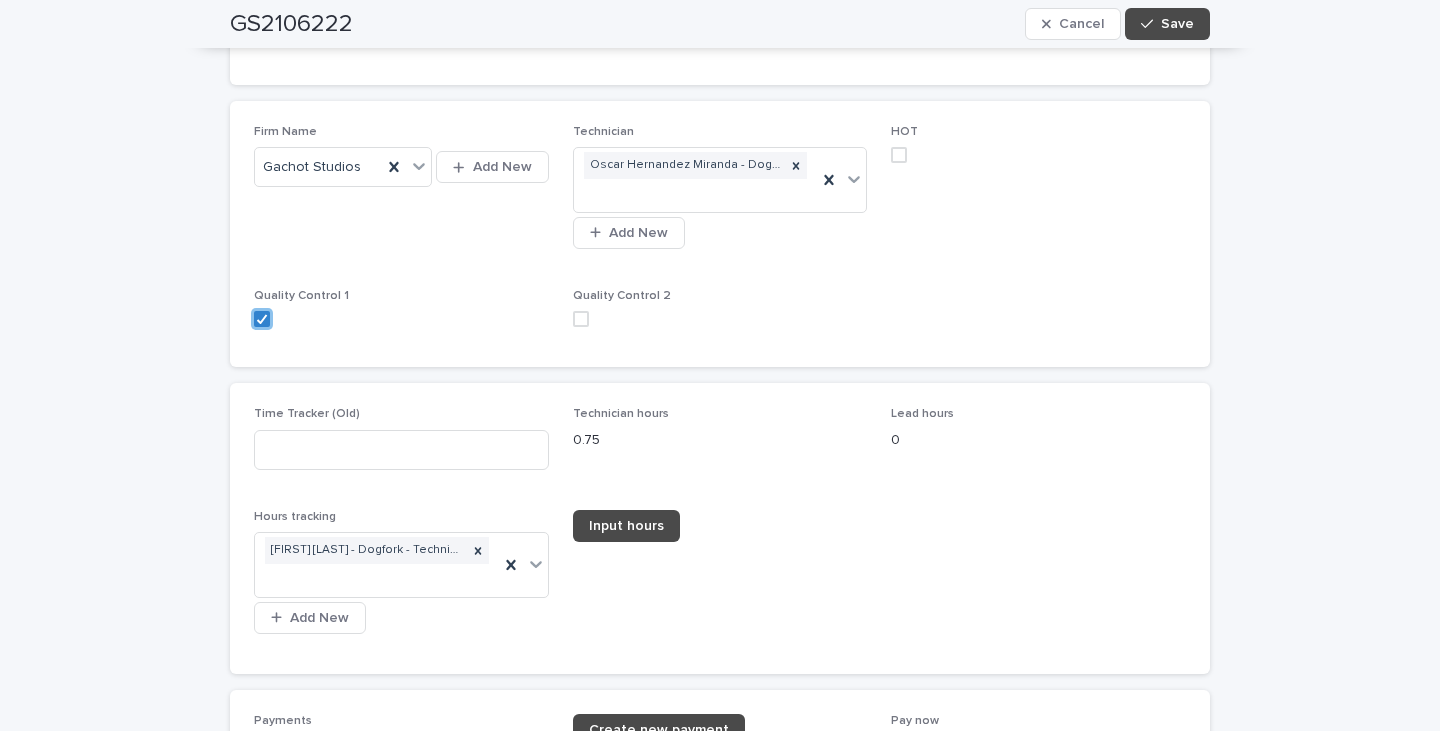 click at bounding box center (581, 319) 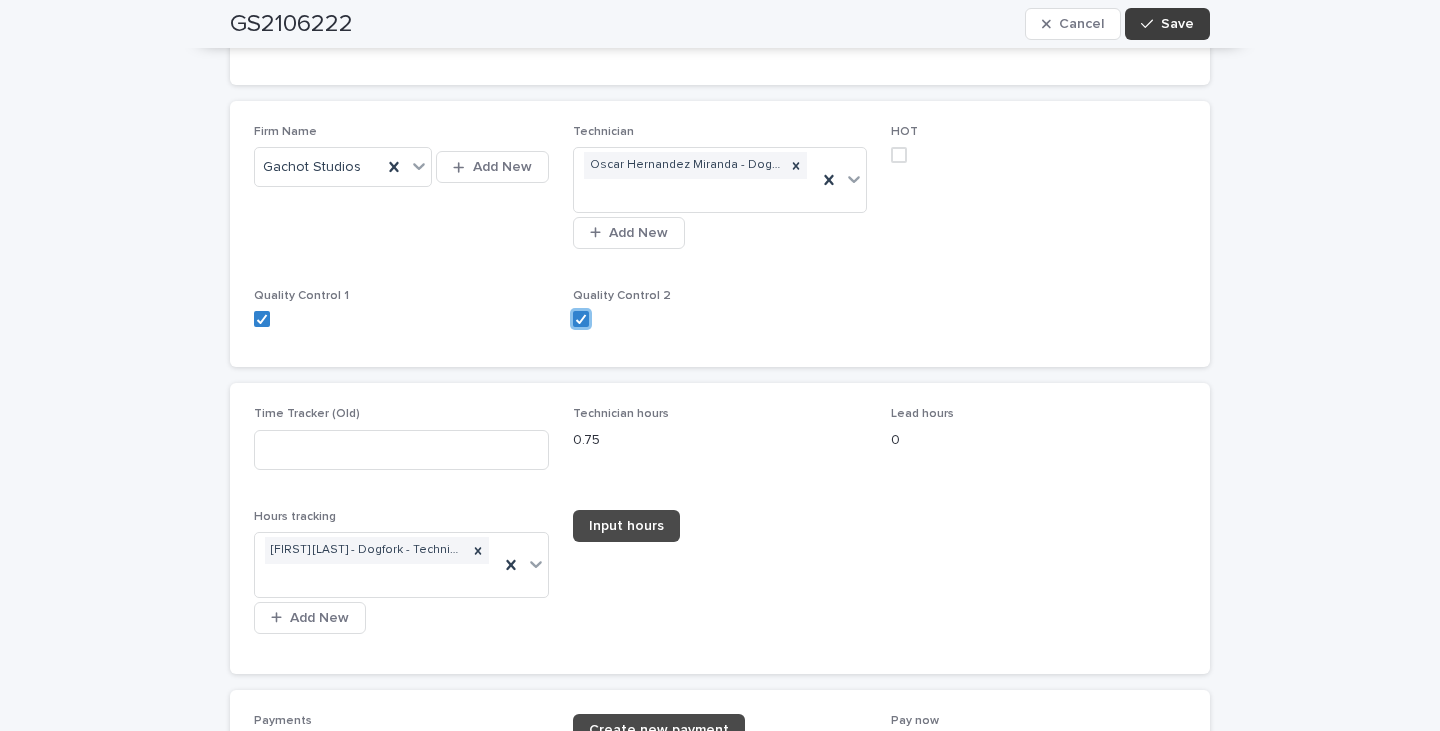 click on "Save" at bounding box center [1167, 24] 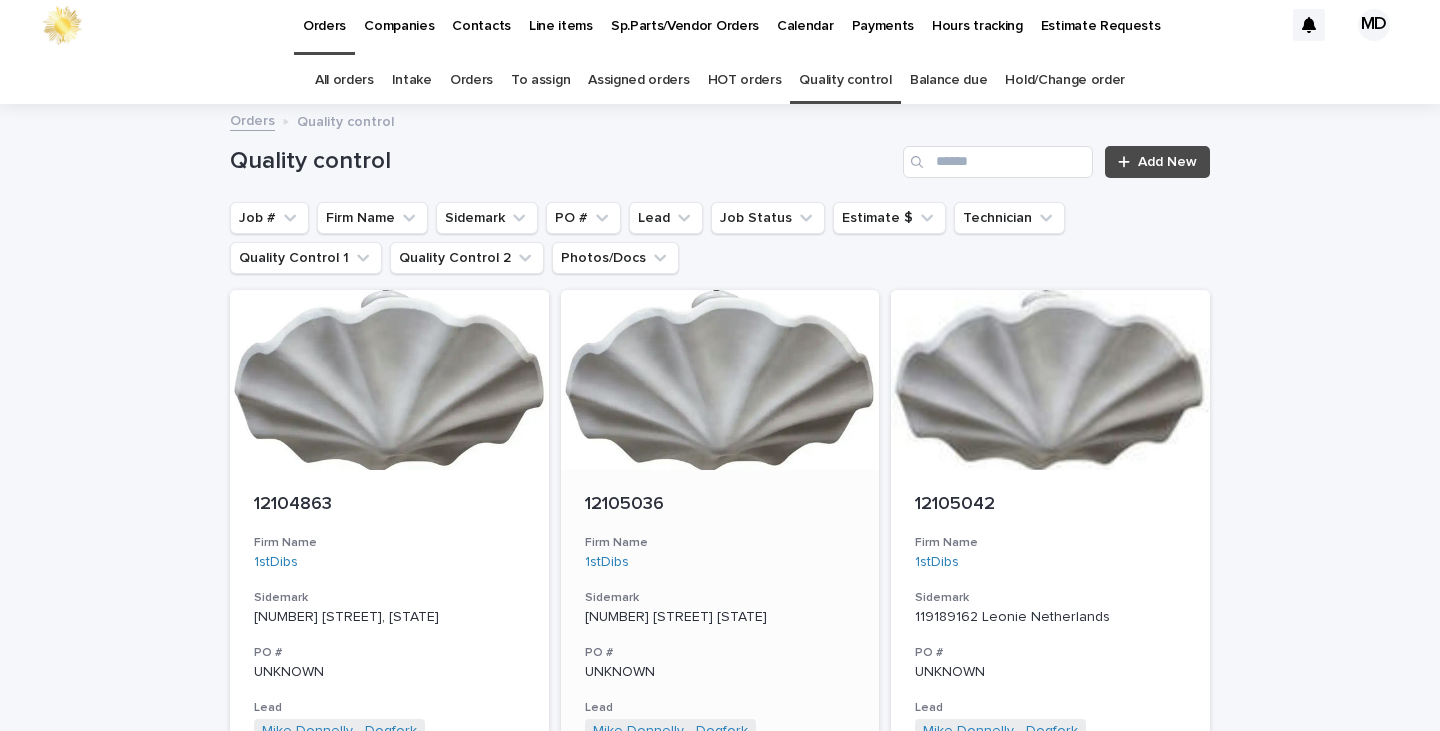 scroll, scrollTop: 0, scrollLeft: 0, axis: both 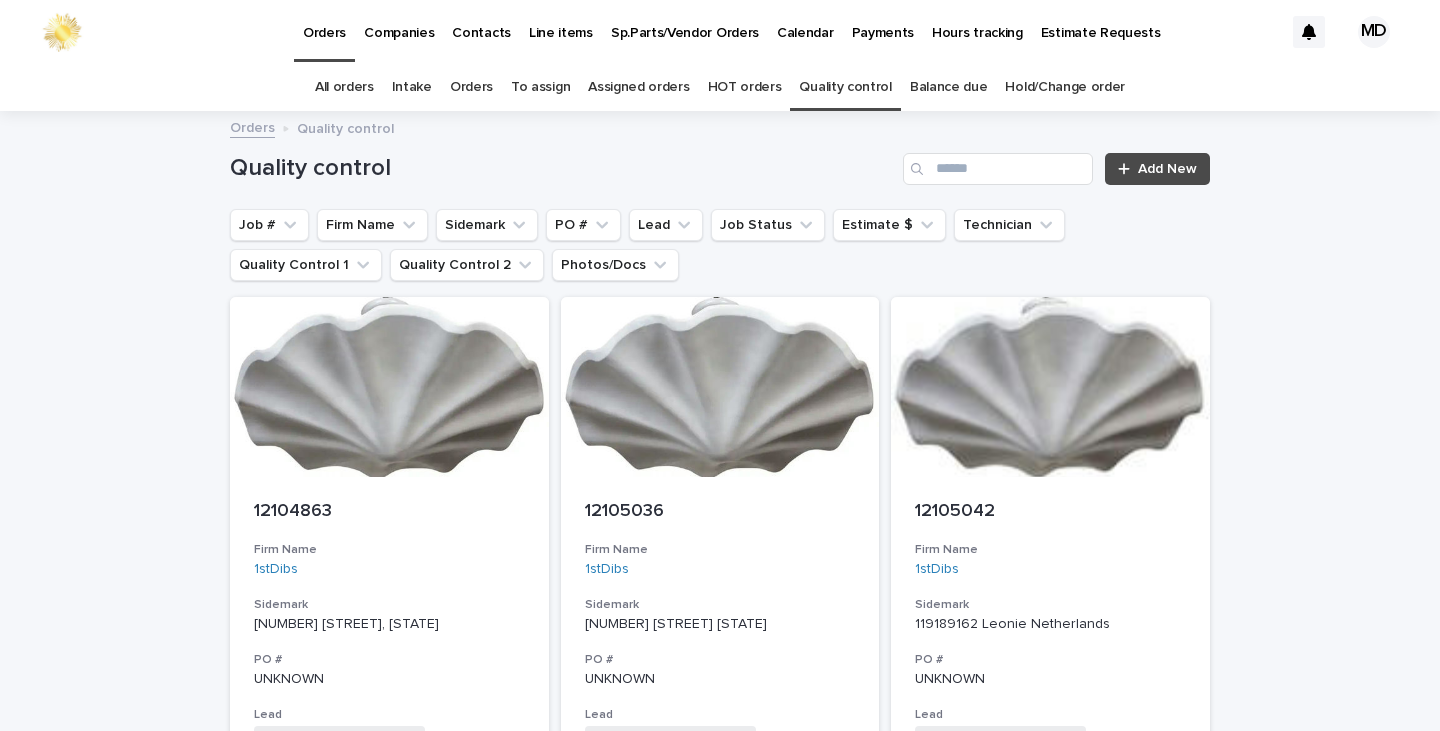 click on "Balance due" at bounding box center [949, 87] 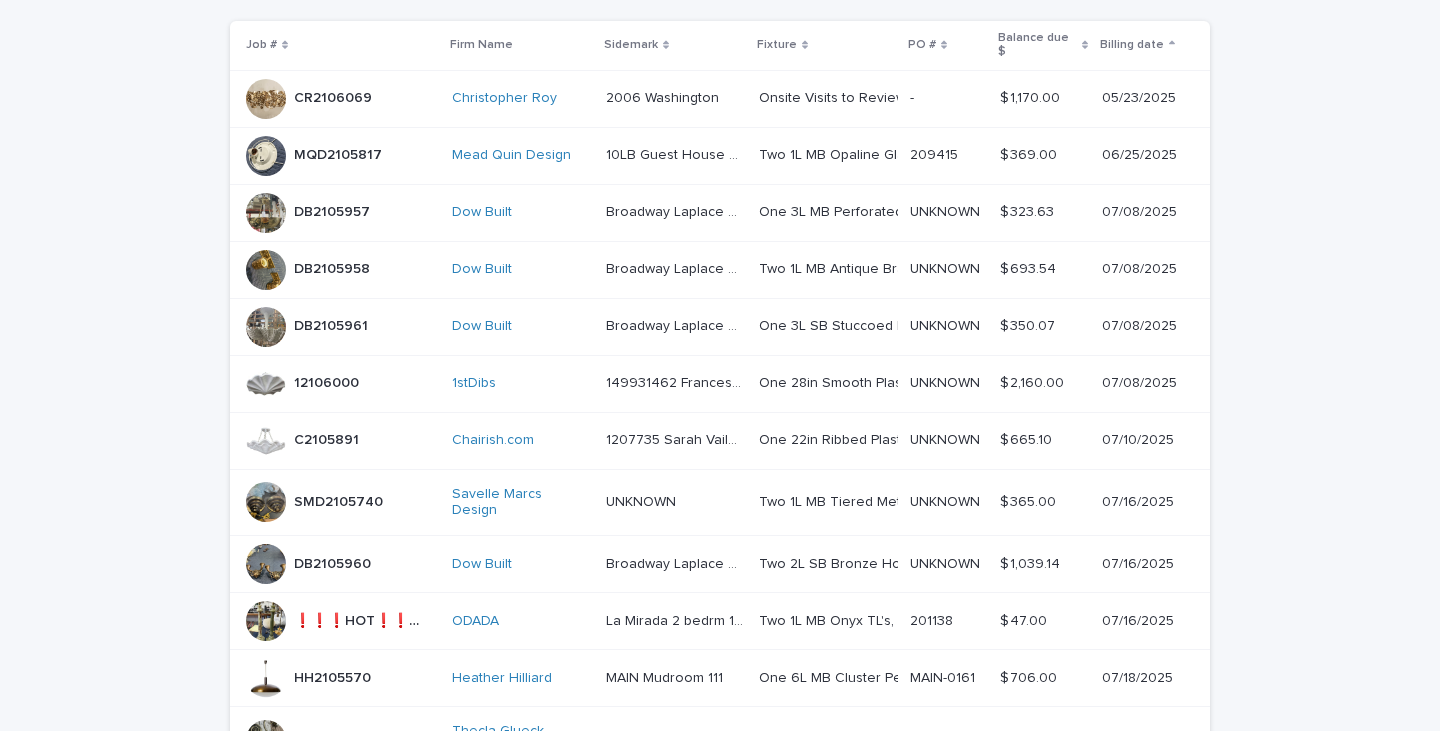 scroll, scrollTop: 161, scrollLeft: 0, axis: vertical 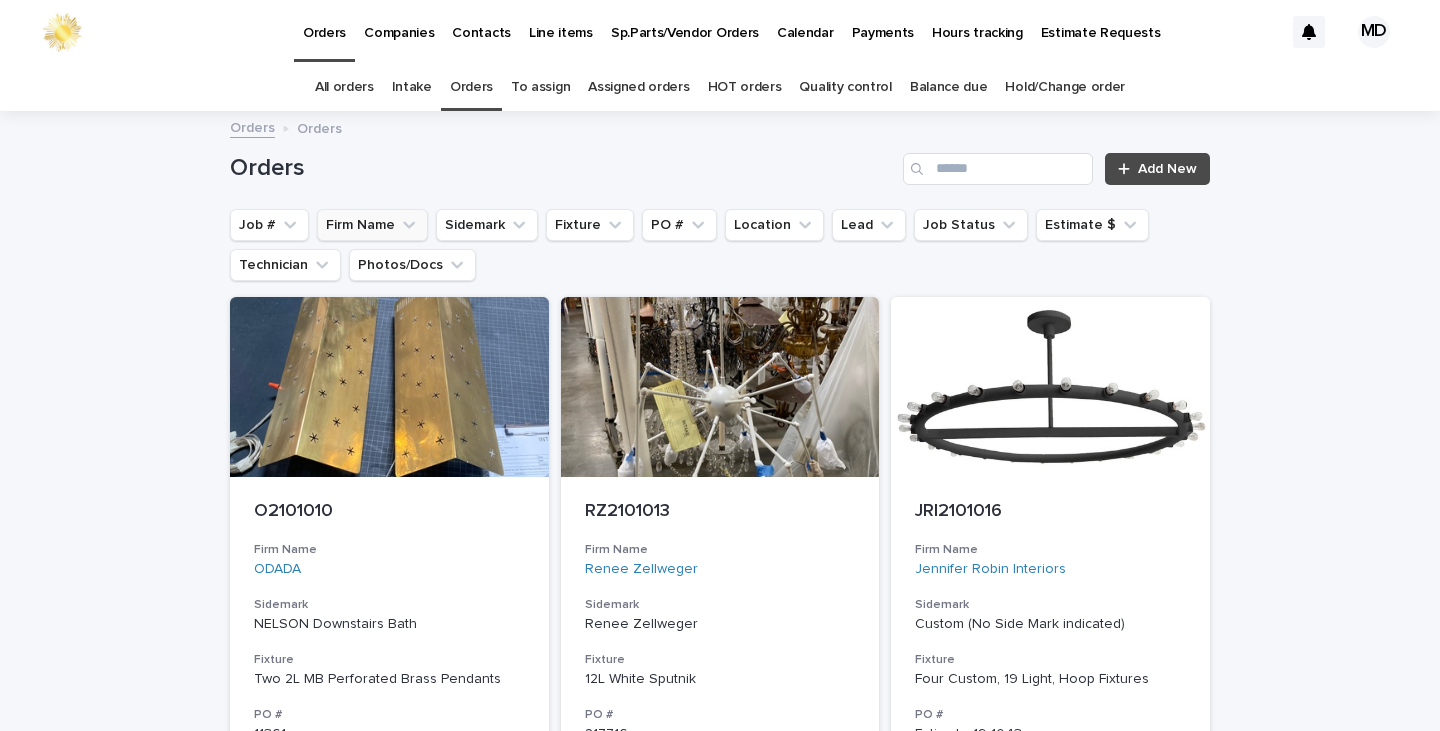 click on "Firm Name" at bounding box center (372, 225) 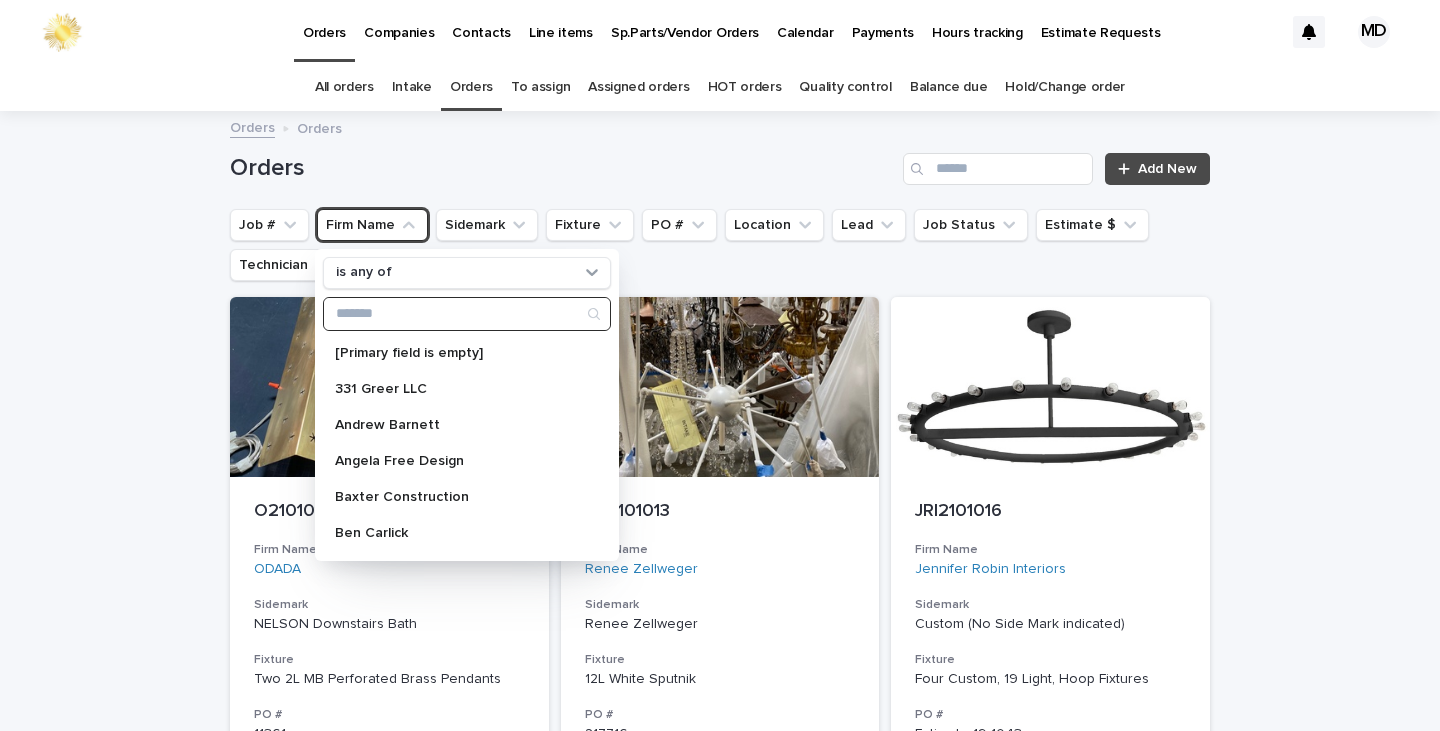 click at bounding box center (467, 314) 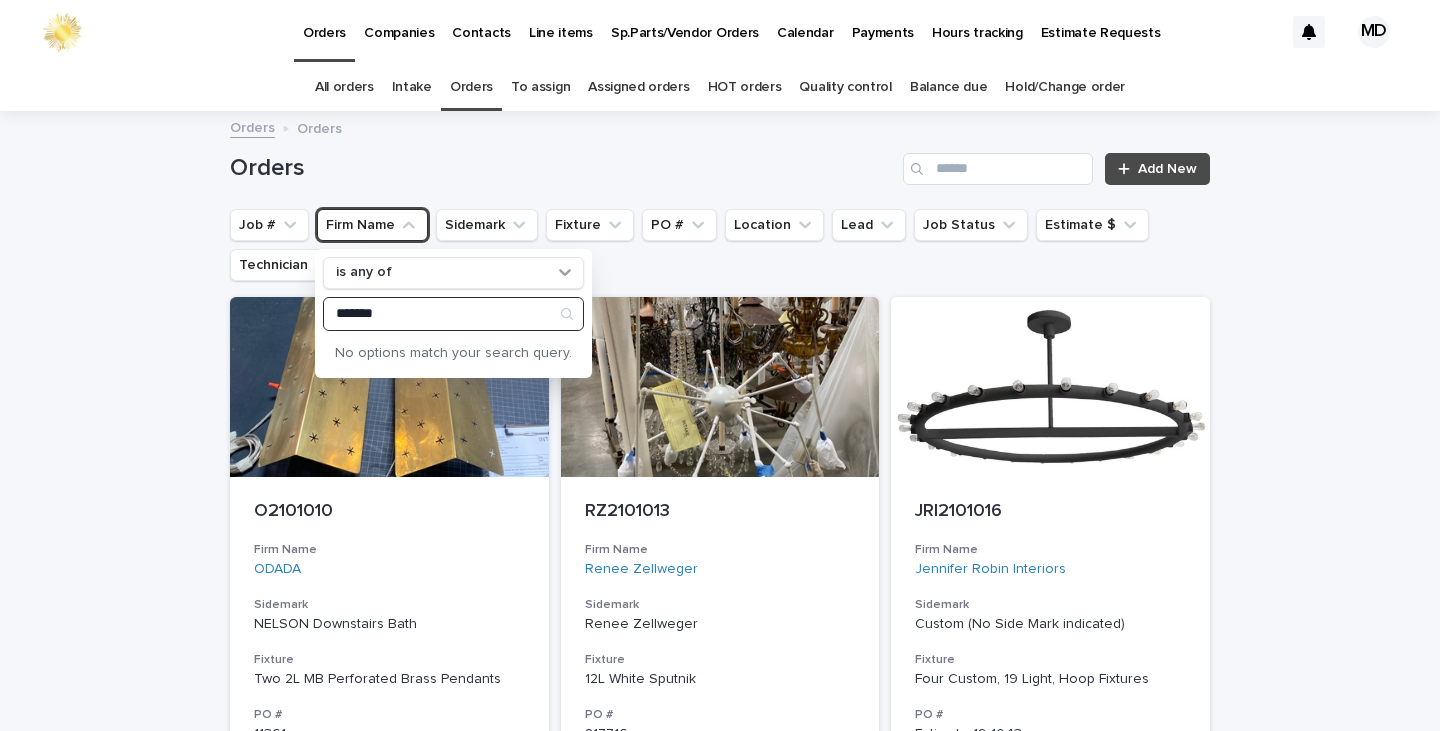 click on "*******" at bounding box center [453, 314] 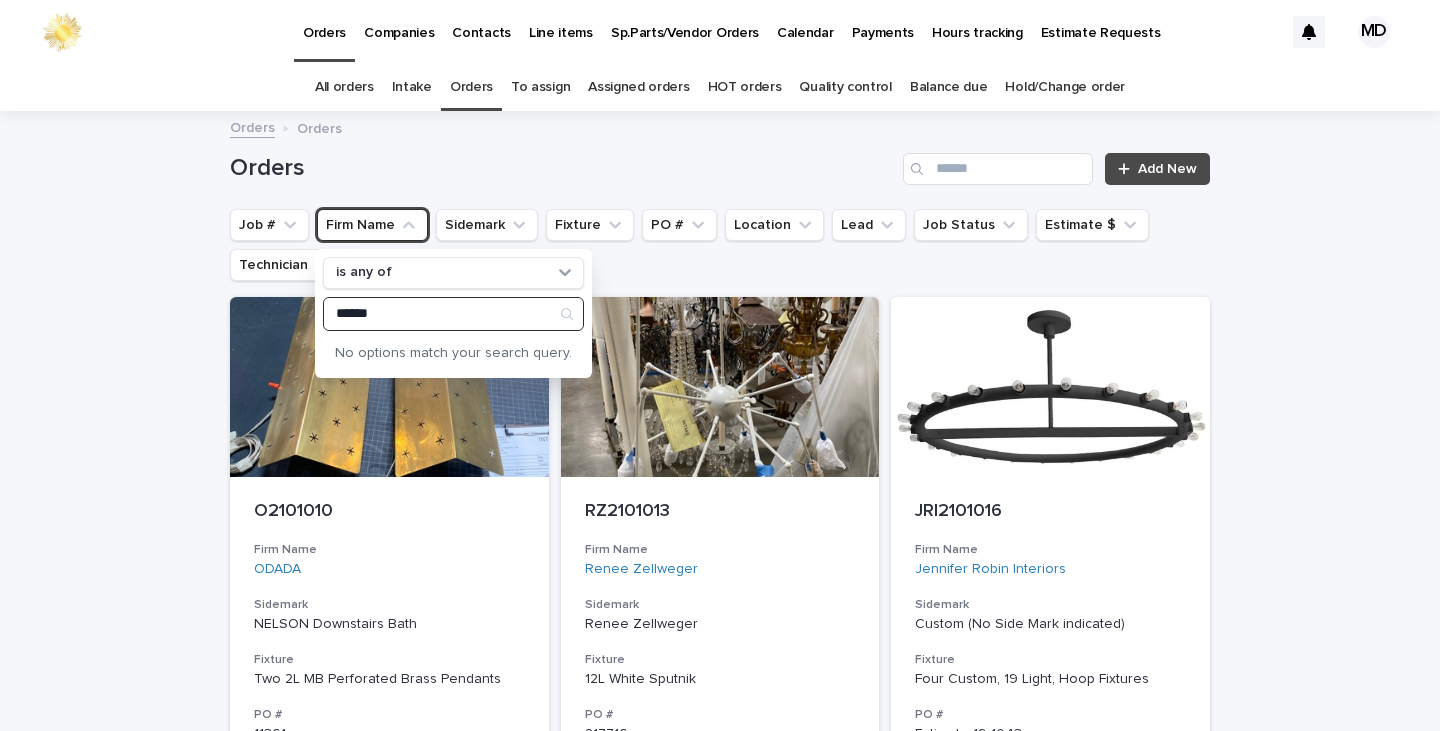 click on "******" at bounding box center (453, 314) 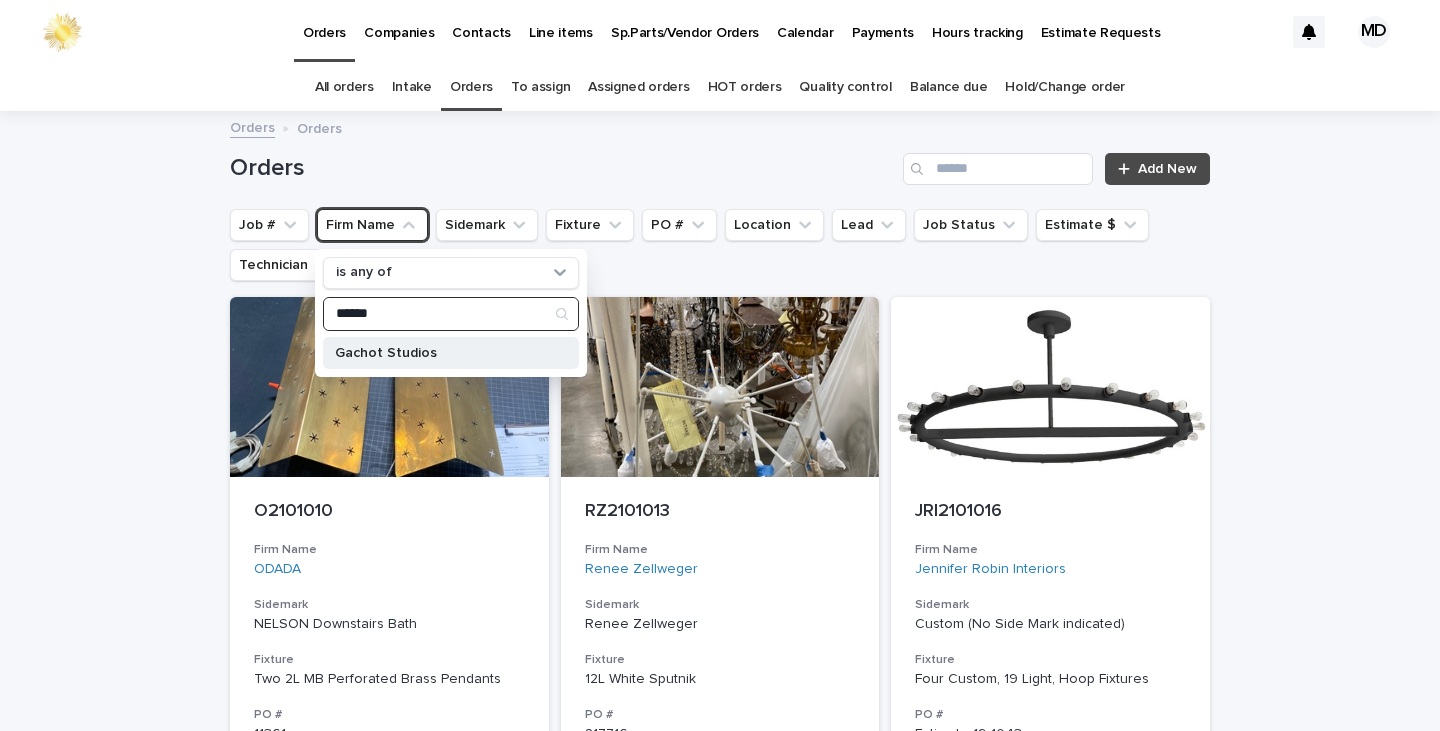 type on "******" 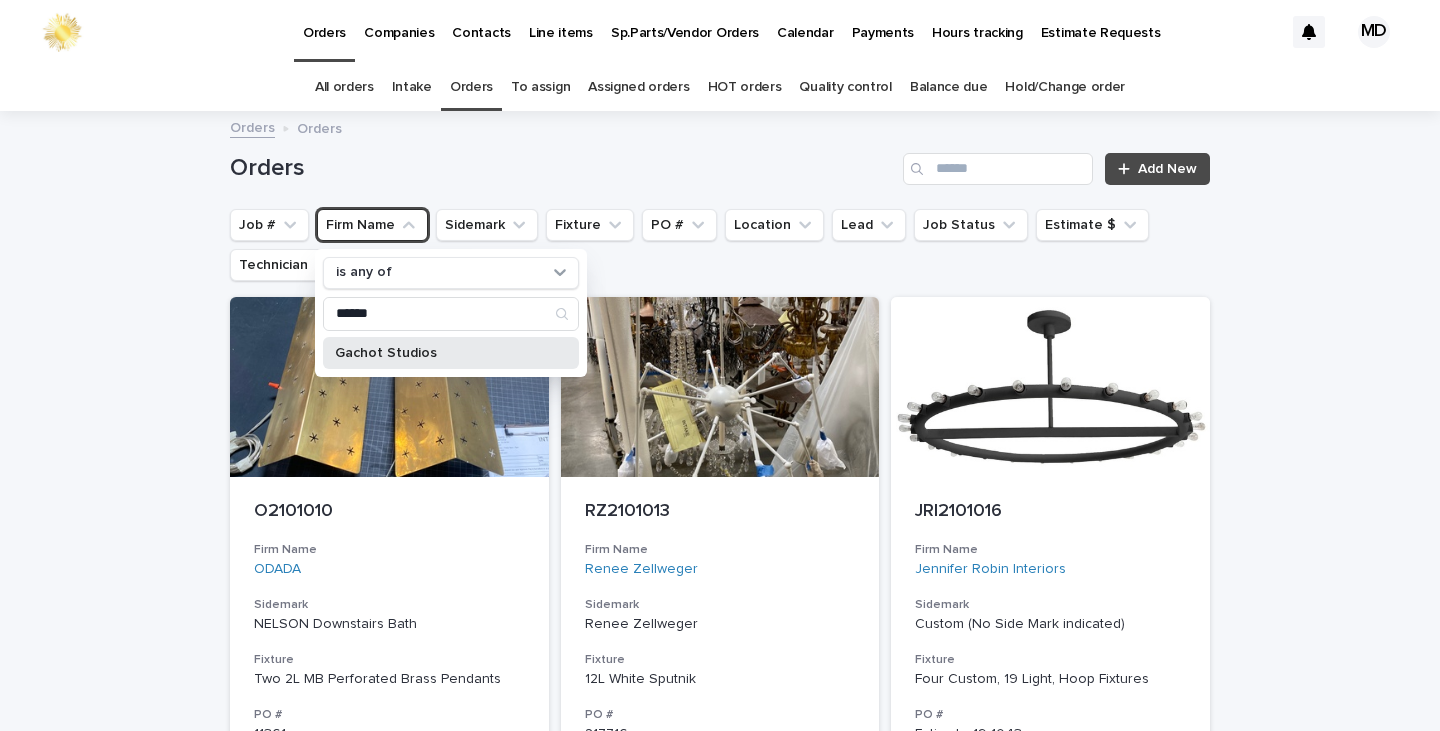 click on "Gachot Studios" at bounding box center [441, 353] 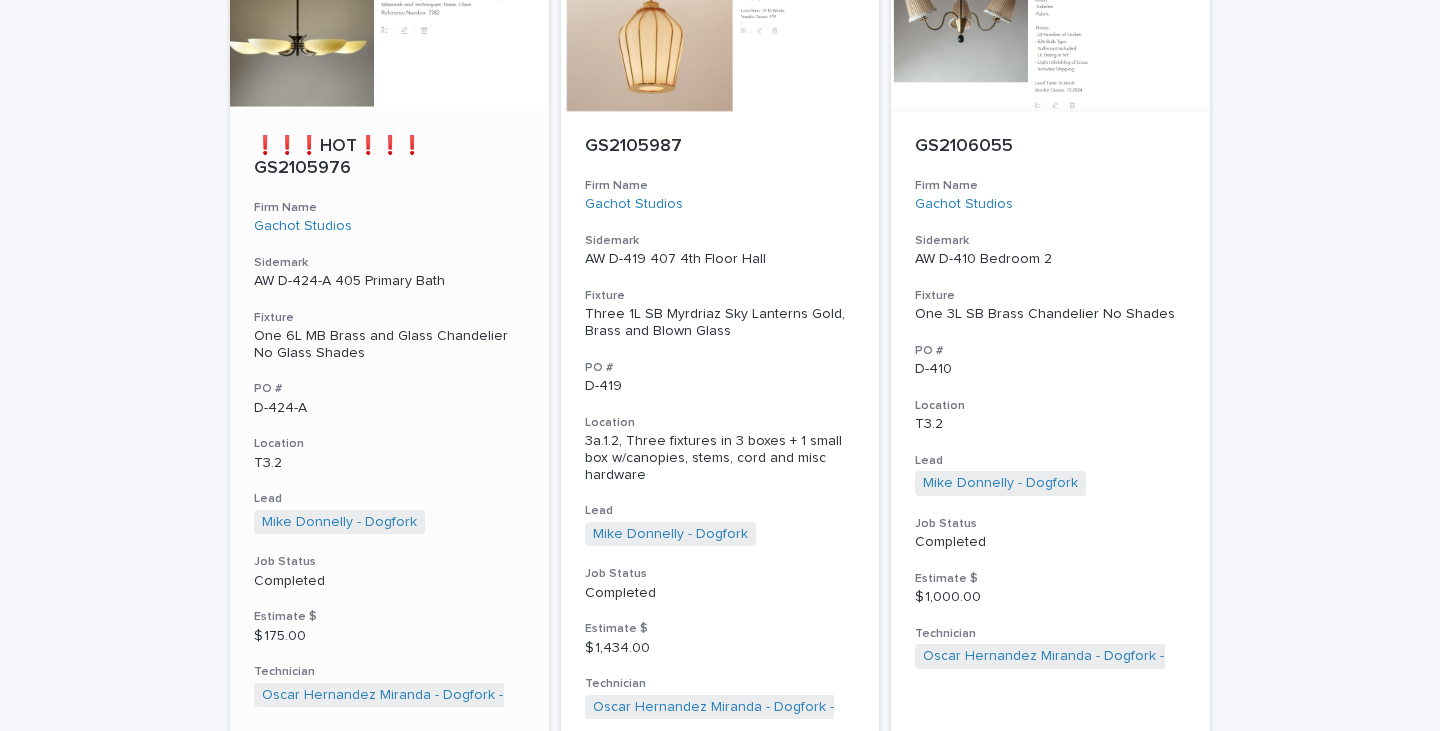 scroll, scrollTop: 2900, scrollLeft: 0, axis: vertical 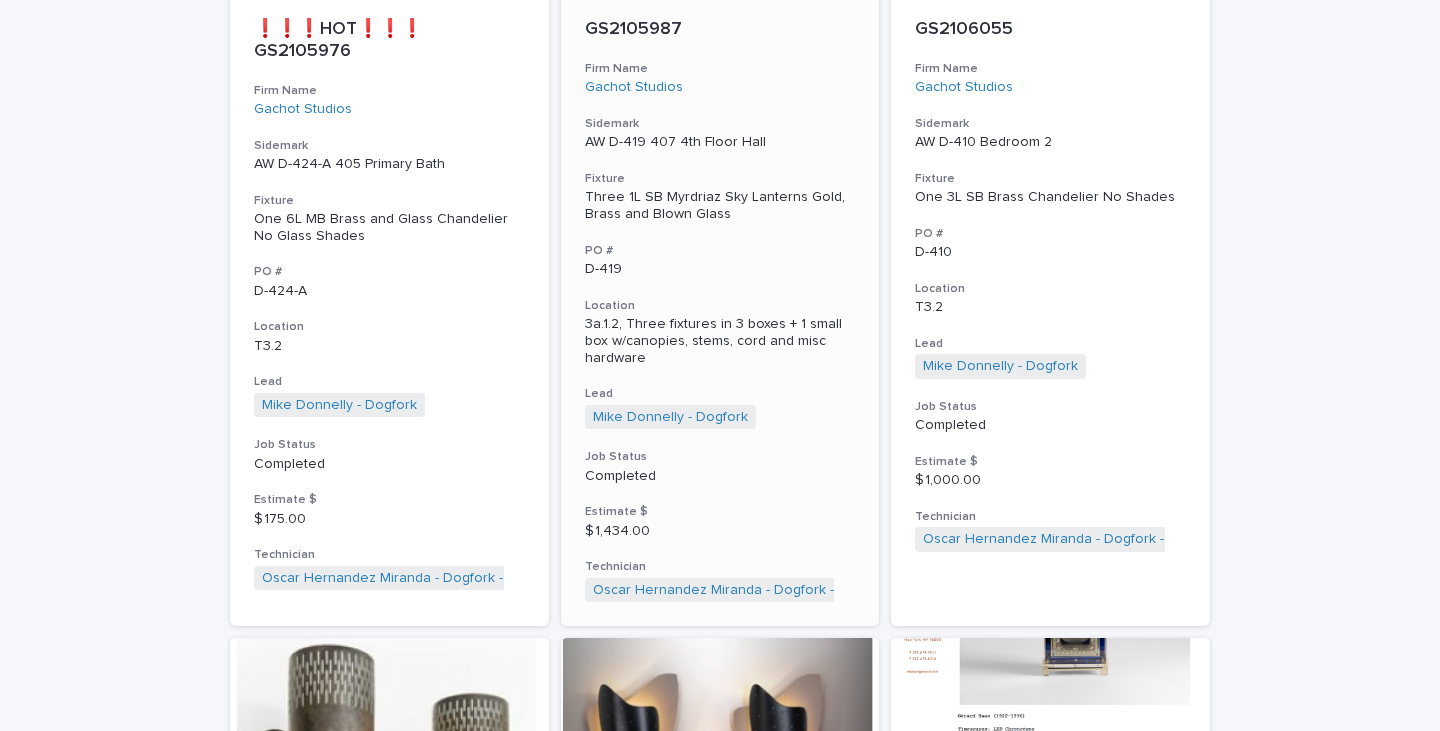 click on "3a.1.2, Three fixtures in 3 boxes + 1 small box w/canopies, stems, cord and misc hardware" at bounding box center [720, 341] 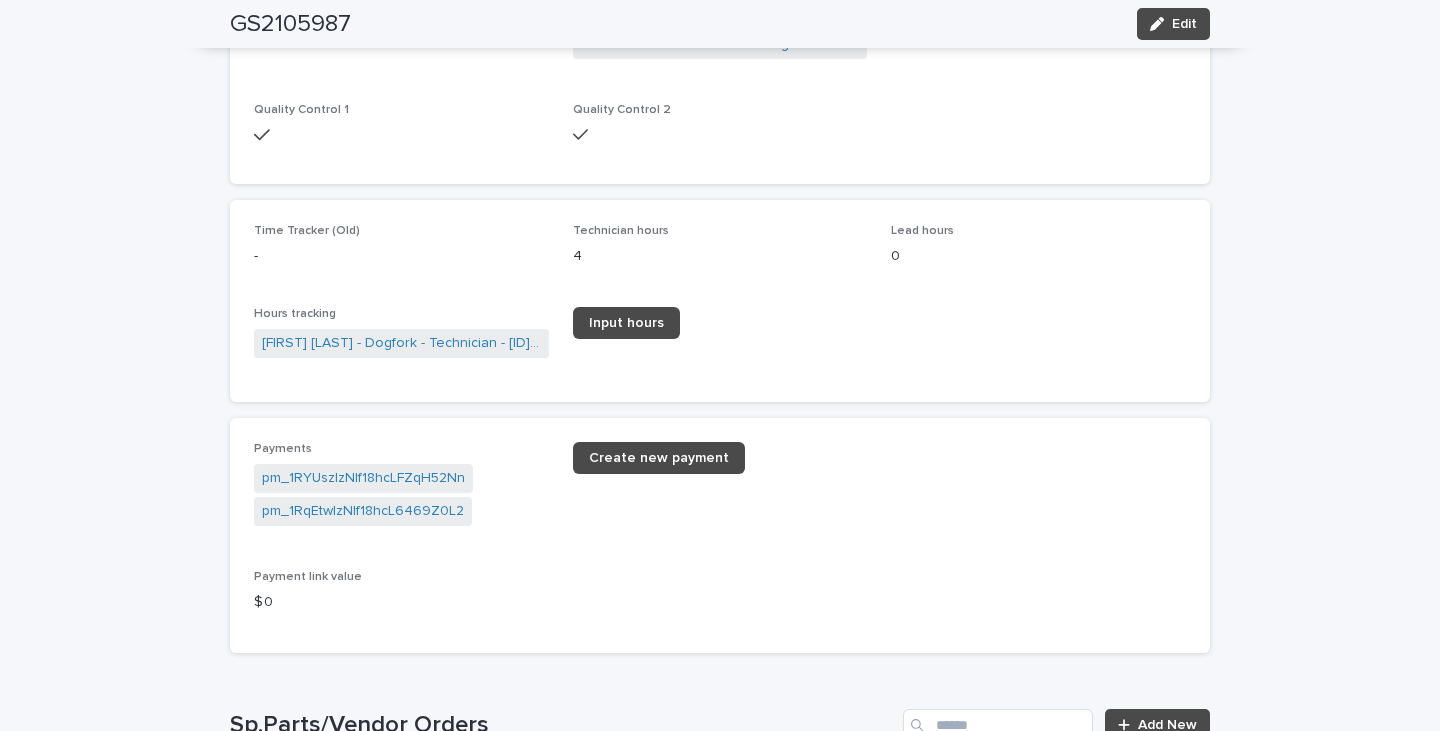 scroll, scrollTop: 3600, scrollLeft: 0, axis: vertical 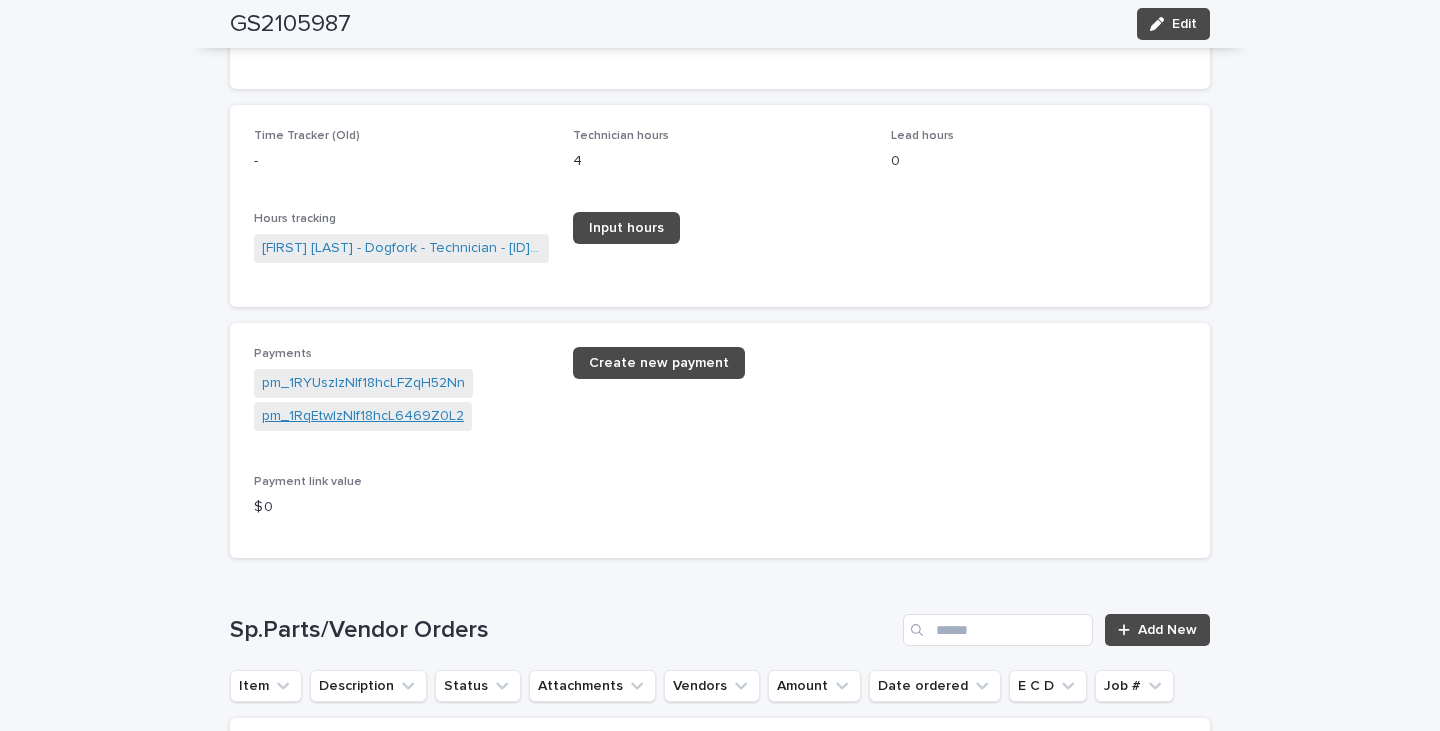 click on "pm_1RqEtwIzNIf18hcL6469Z0L2" at bounding box center [363, 416] 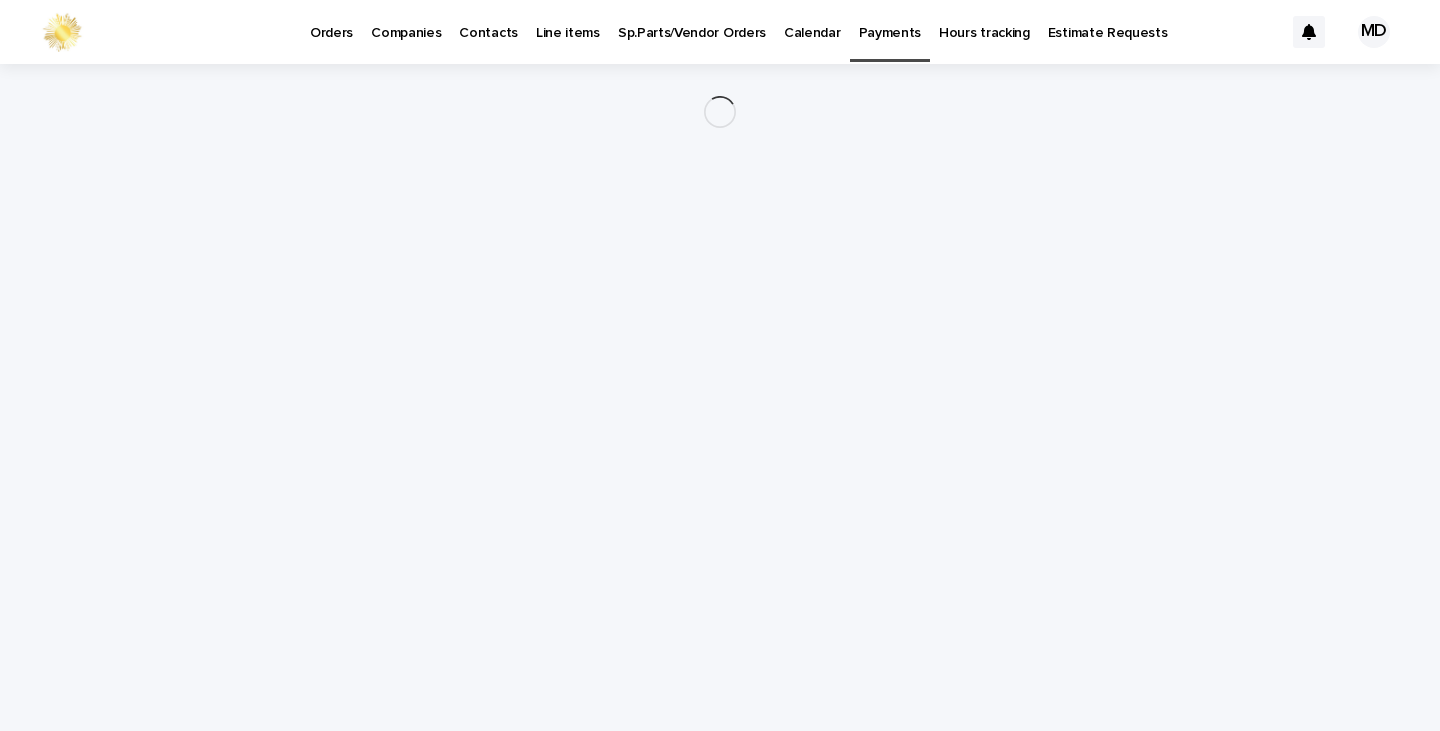 scroll, scrollTop: 0, scrollLeft: 0, axis: both 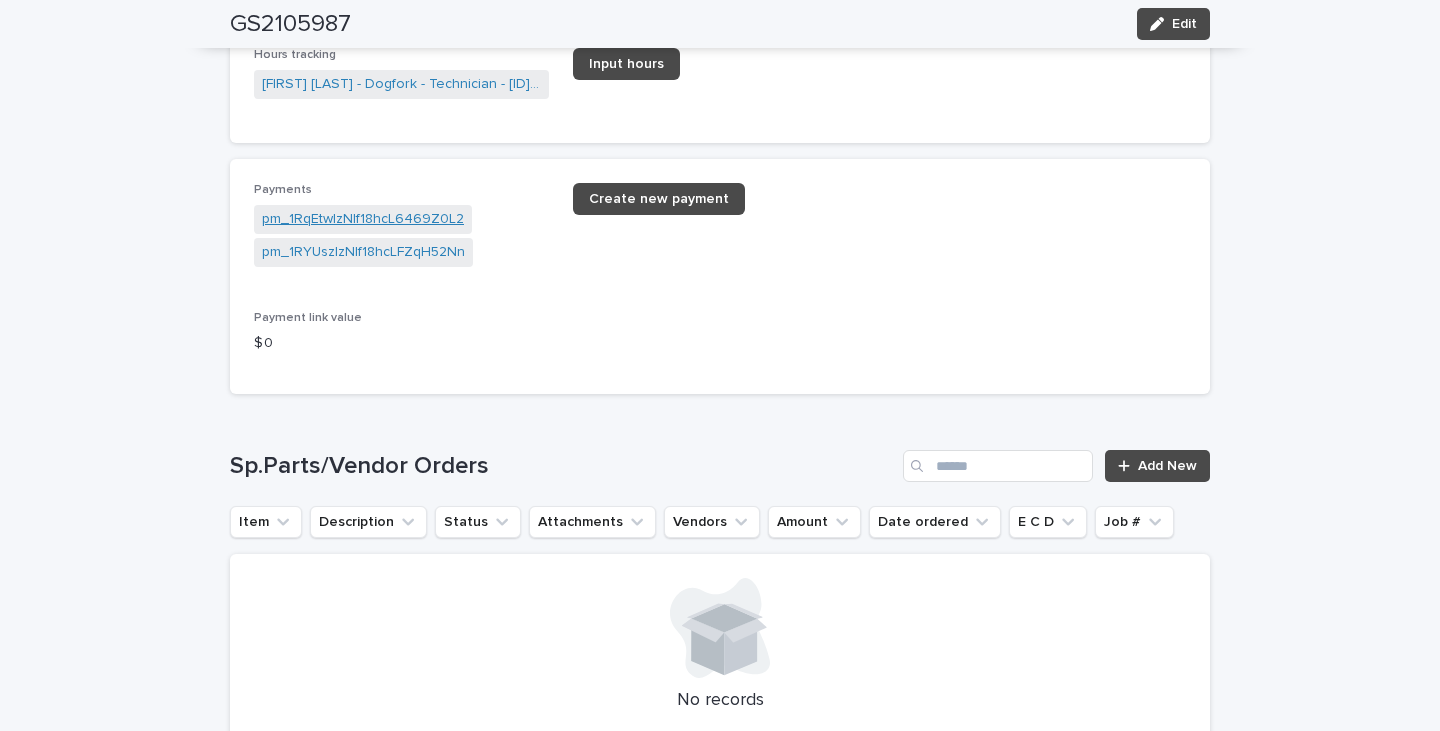 click on "pm_1RqEtwIzNIf18hcL6469Z0L2" at bounding box center (363, 219) 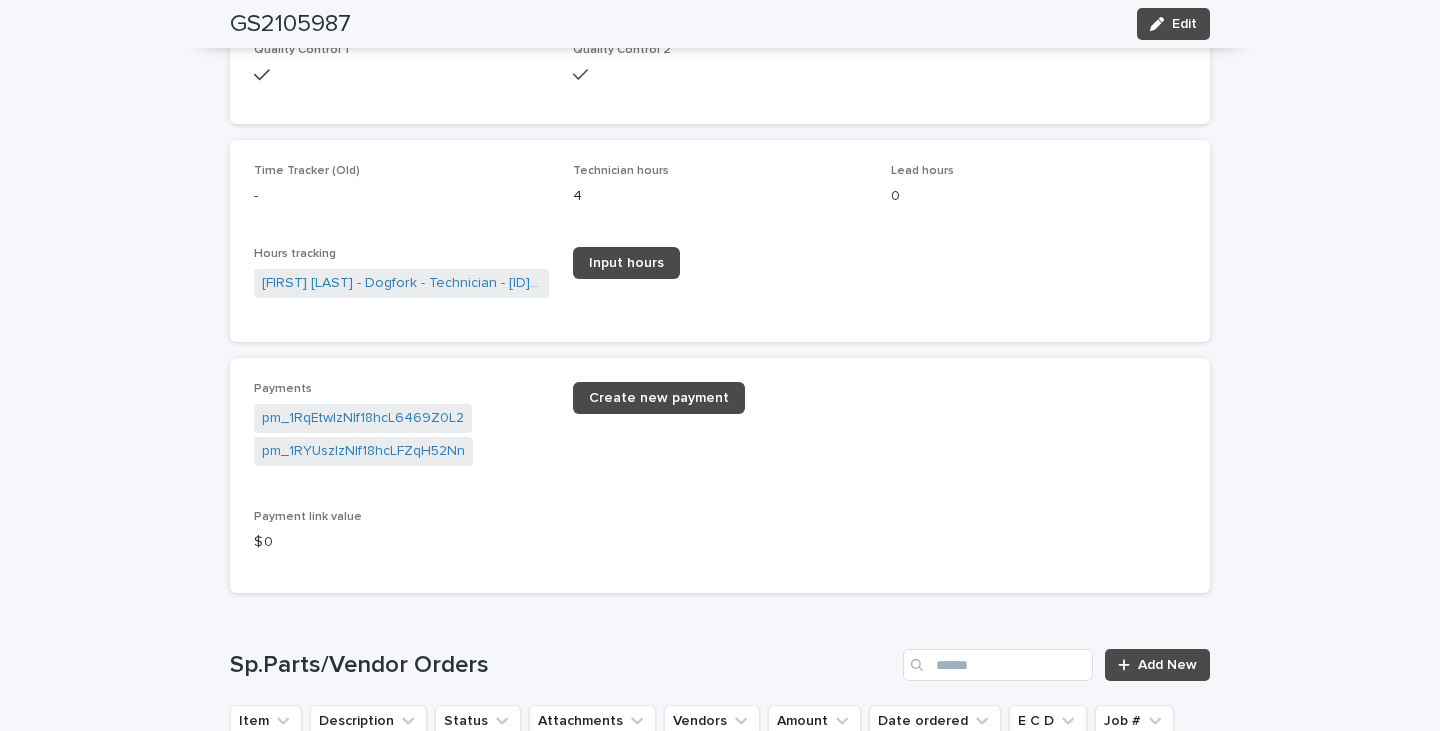 scroll, scrollTop: 3664, scrollLeft: 0, axis: vertical 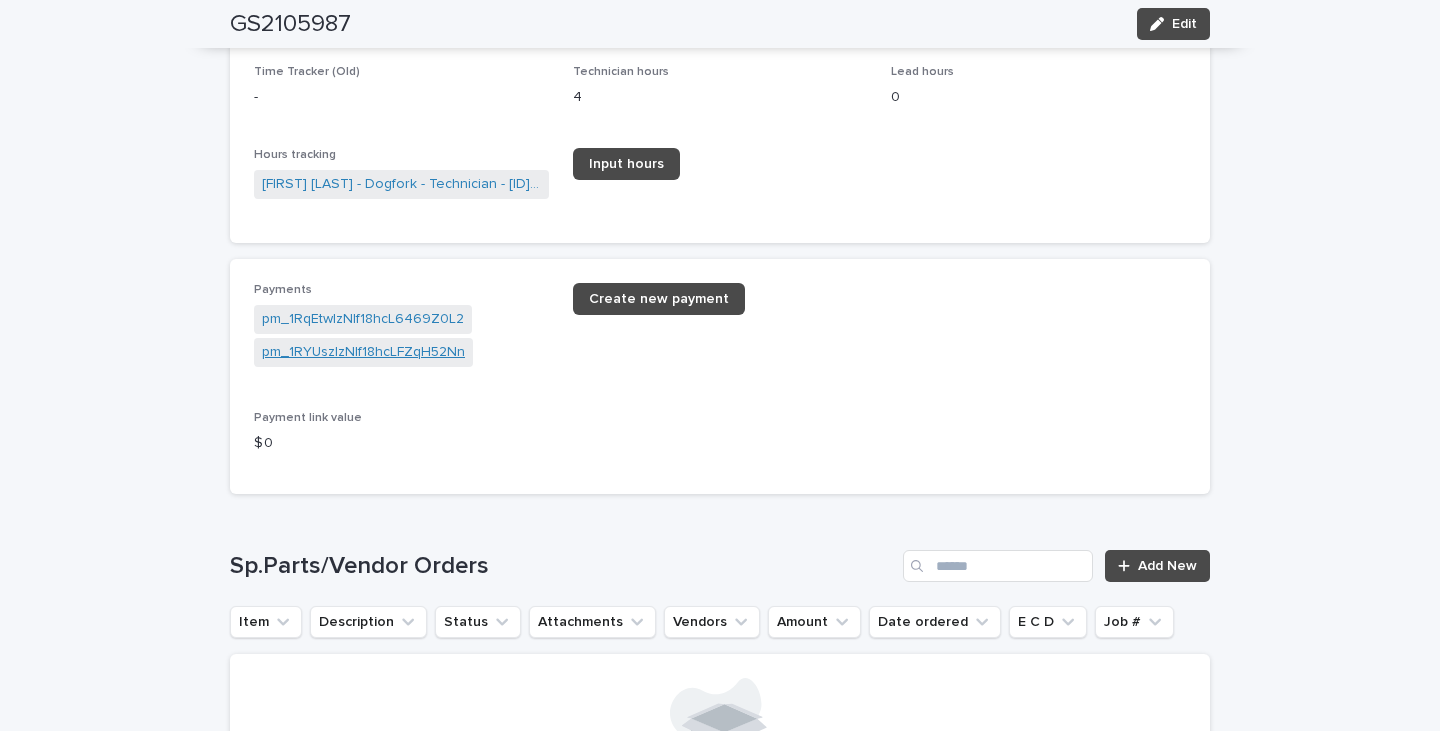 click on "pm_1RYUszIzNIf18hcLFZqH52Nn" at bounding box center (363, 352) 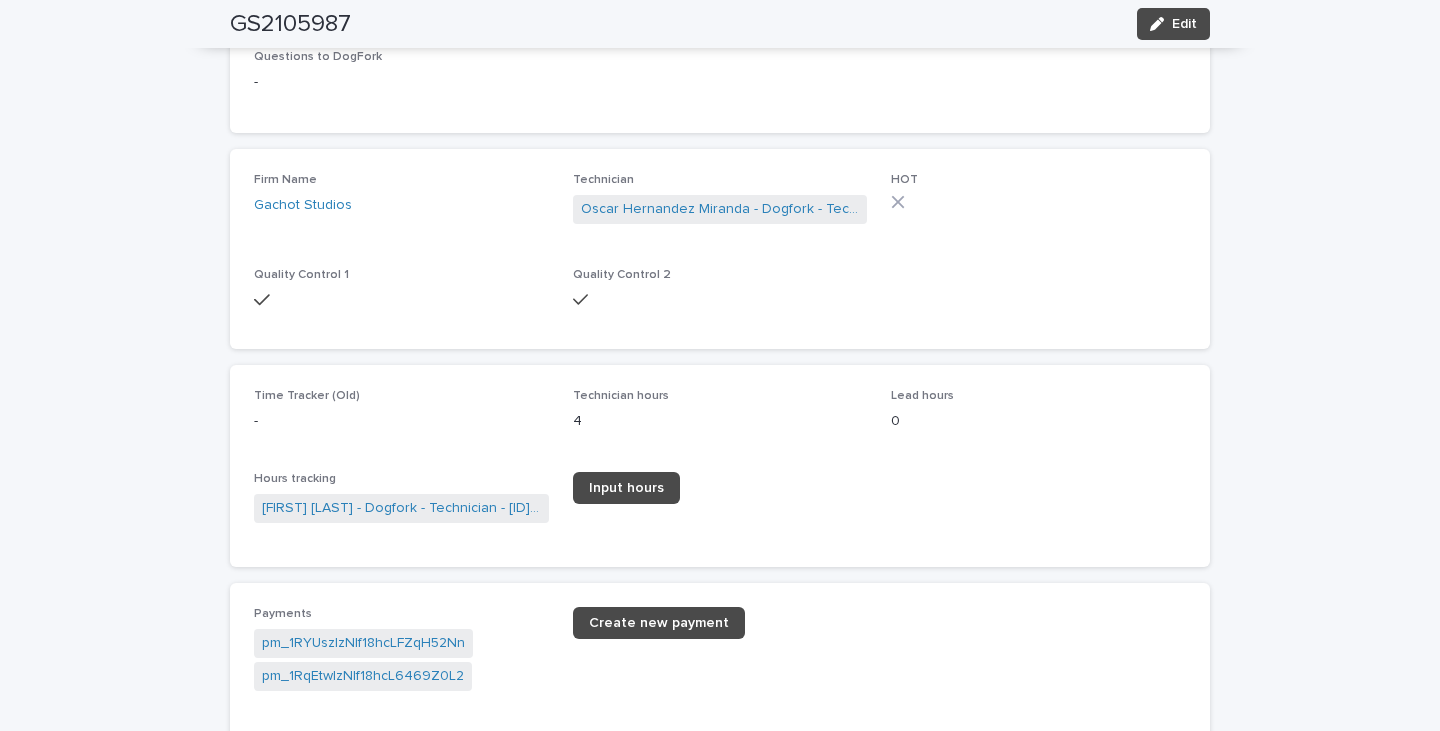 scroll, scrollTop: 3764, scrollLeft: 0, axis: vertical 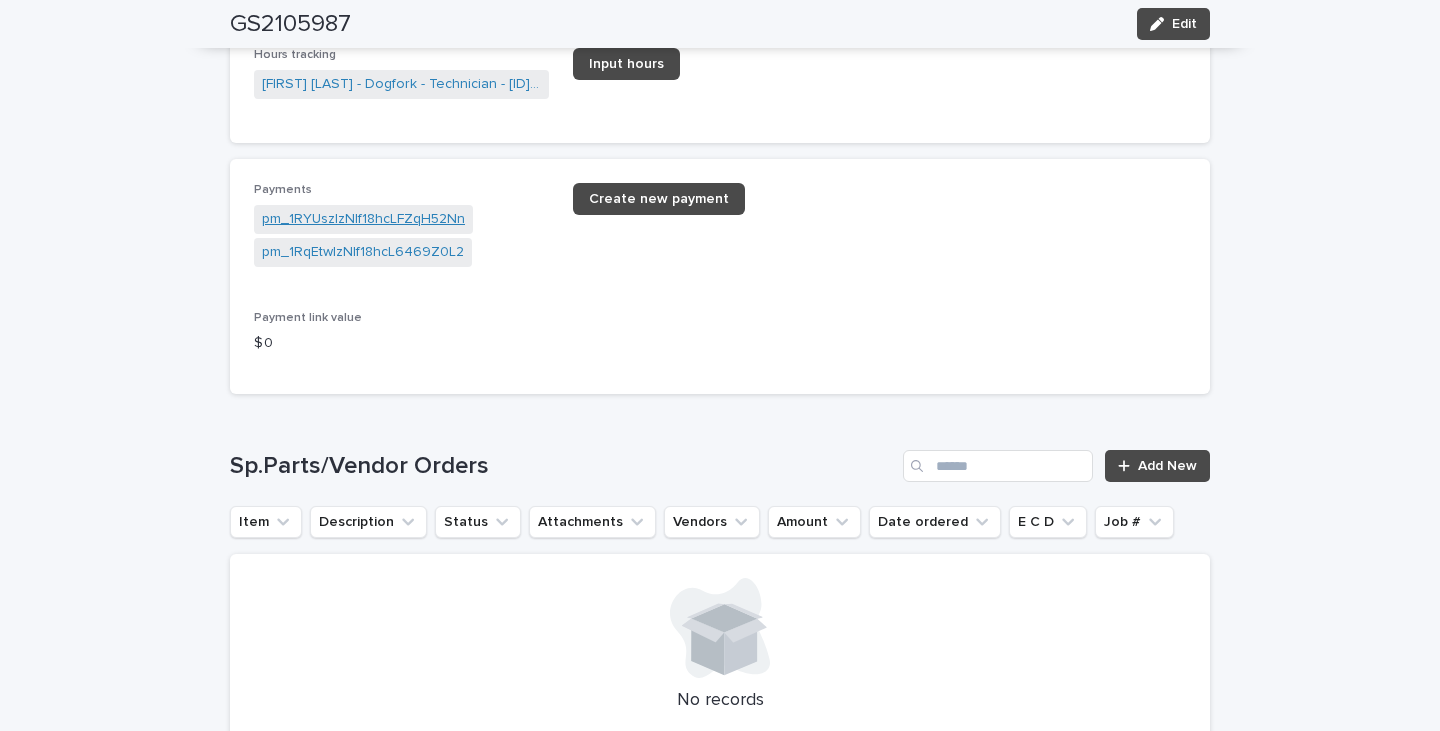 click on "pm_1RYUszIzNIf18hcLFZqH52Nn" at bounding box center (363, 219) 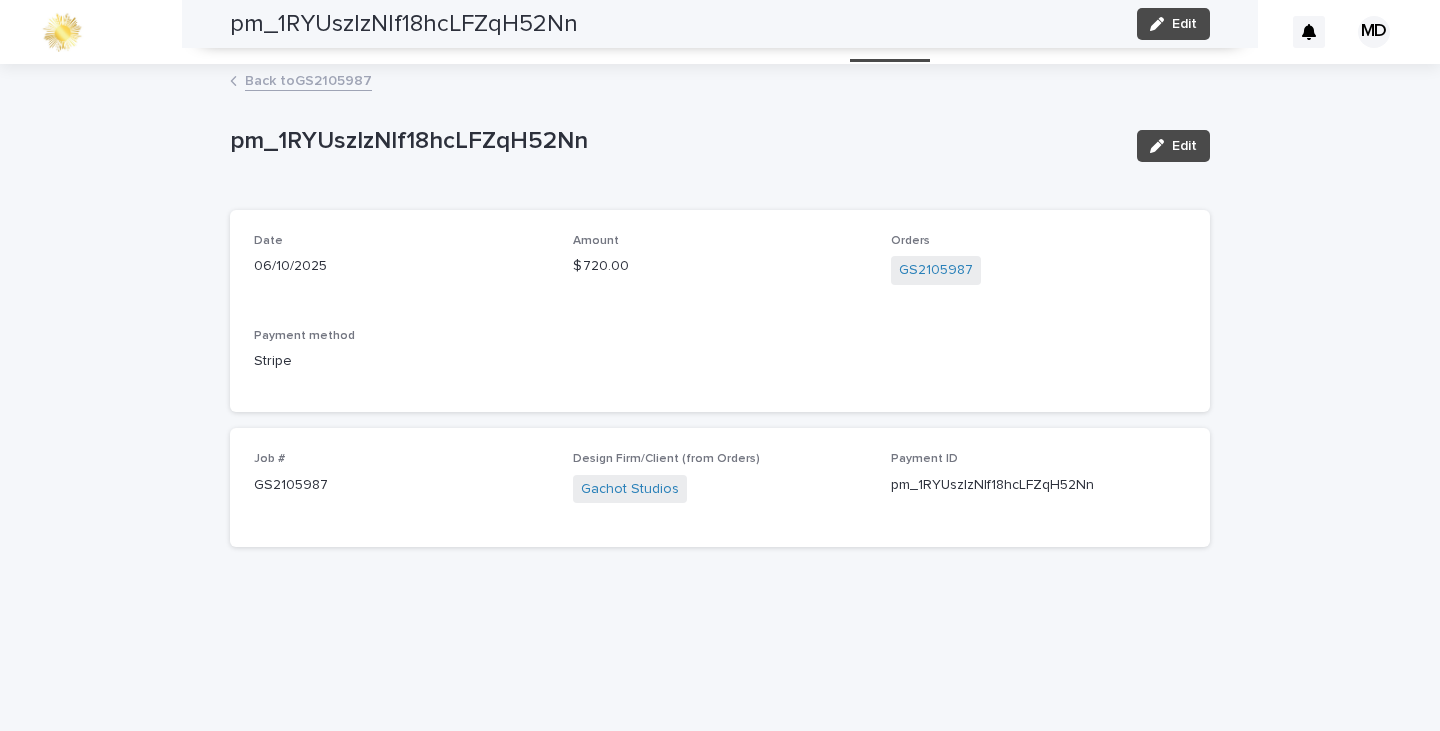 scroll, scrollTop: 0, scrollLeft: 0, axis: both 